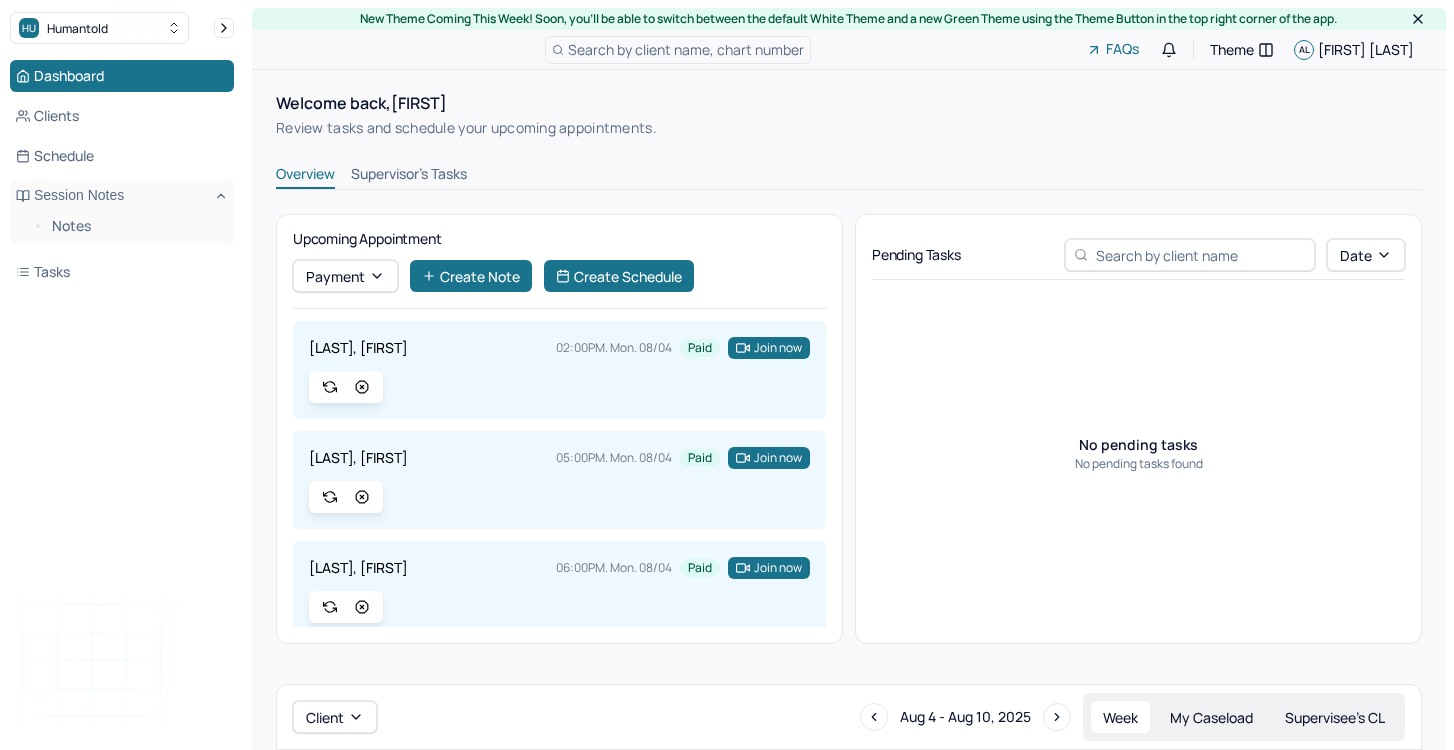 scroll, scrollTop: 0, scrollLeft: 0, axis: both 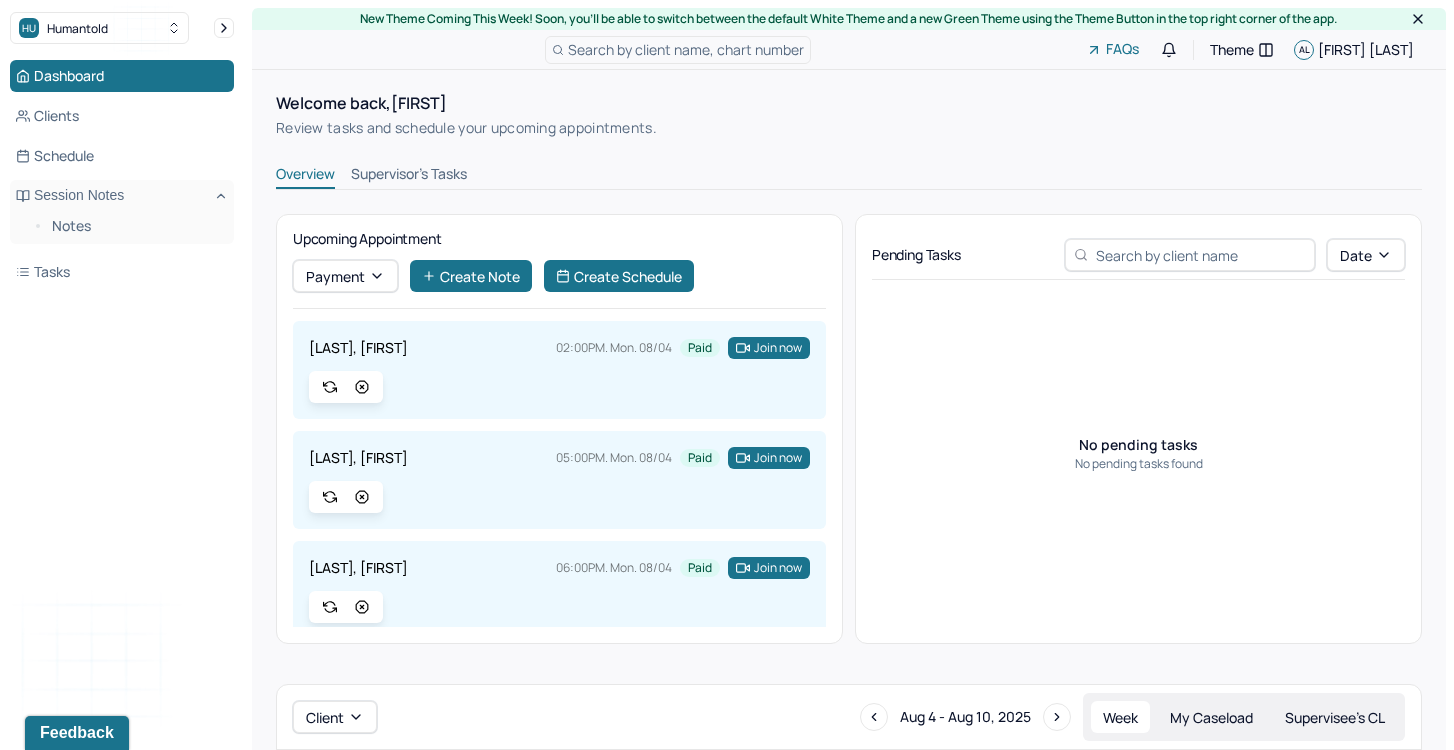 click on "Welcome back, [FIRST] [LAST] Review tasks and schedule your upcoming appointments. Overview Supervisor's Tasks Upcoming Appointment Payment Create Note Create Schedule [LAST], [FIRST] 02:00PM. Mon. 08/04 Paid Join now [LAST], [FIRST] 05:00PM. Mon. 08/04 Paid Join now [LAST], [FIRST] 06:00PM. Mon. 08/04 Paid Join now [LAST], [FIRST] 08:00AM. Wed. 08/06 Unpaid In person [LAST], [FIRST] 11:00AM. Wed. 08/06 Unpaid In person [LAST], [FIRST] 12:00PM. Wed. 08/06 Unpaid Telemed [LAST], [FIRST] 03:00PM. Wed. 08/06 Unpaid Telemed [LAST], [FIRST] 05:00PM. Wed. 08/06 Unpaid In person [LAST], [FIRST] 06:00PM. Wed. 08/06 Unpaid In person [LAST], [FIRST] 06:00PM. Thu. 08/07 Unpaid Telemed Pending Tasks Date No pending tasks No pending tasks found Client Aug 4 - Aug 10, 2025 Week My Caseload Supervisee’s CL 4 Mon [LAST], [FIRST] 02:00PM - 03:00PM Individual therapy B C B S Paid [LAST], [FIRST] 05:00PM - 06:00PM Individual therapy C I G Paid [LAST], [FIRST] 06:00PM - 07:00PM Individual therapy B C B S Paid 5 Tue 6 Wed W E L L" at bounding box center (849, 1006) 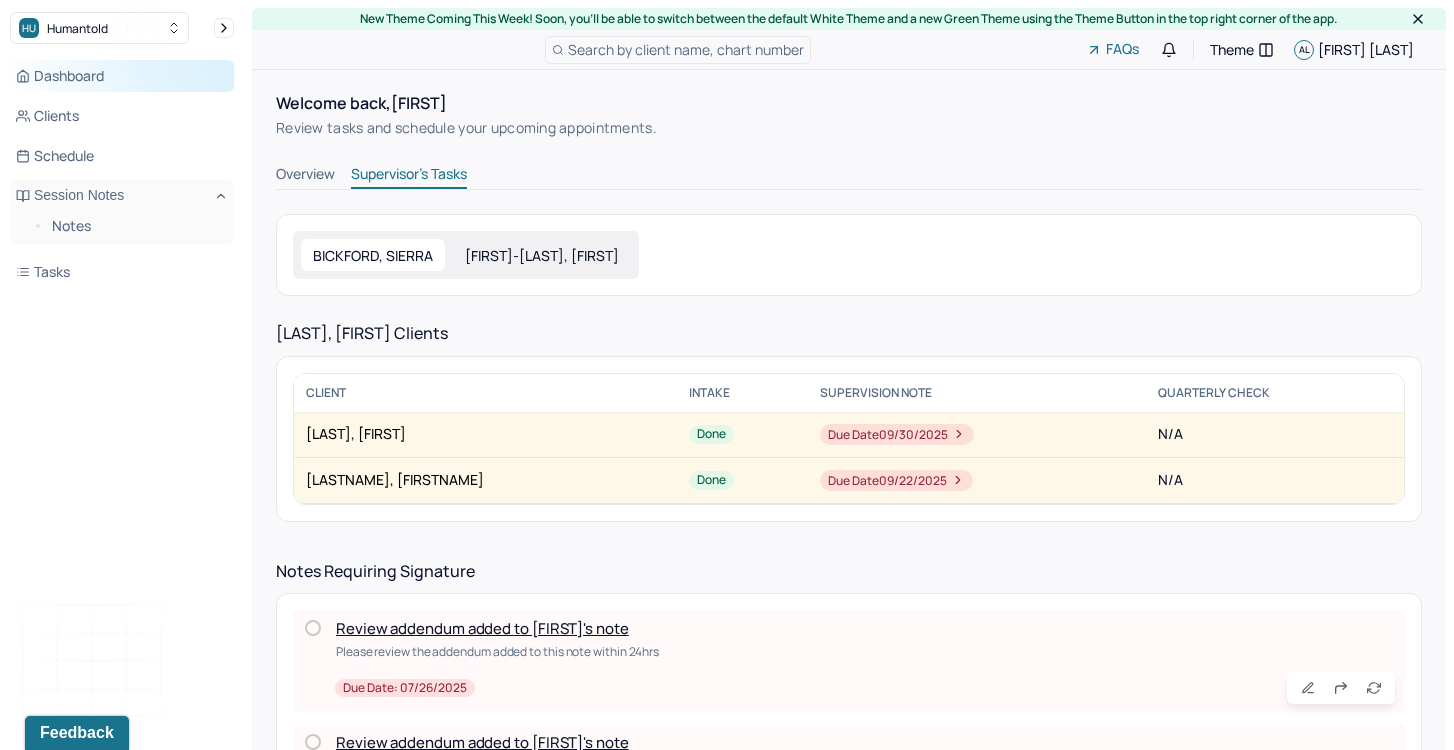 click on "Dashboard" at bounding box center [122, 76] 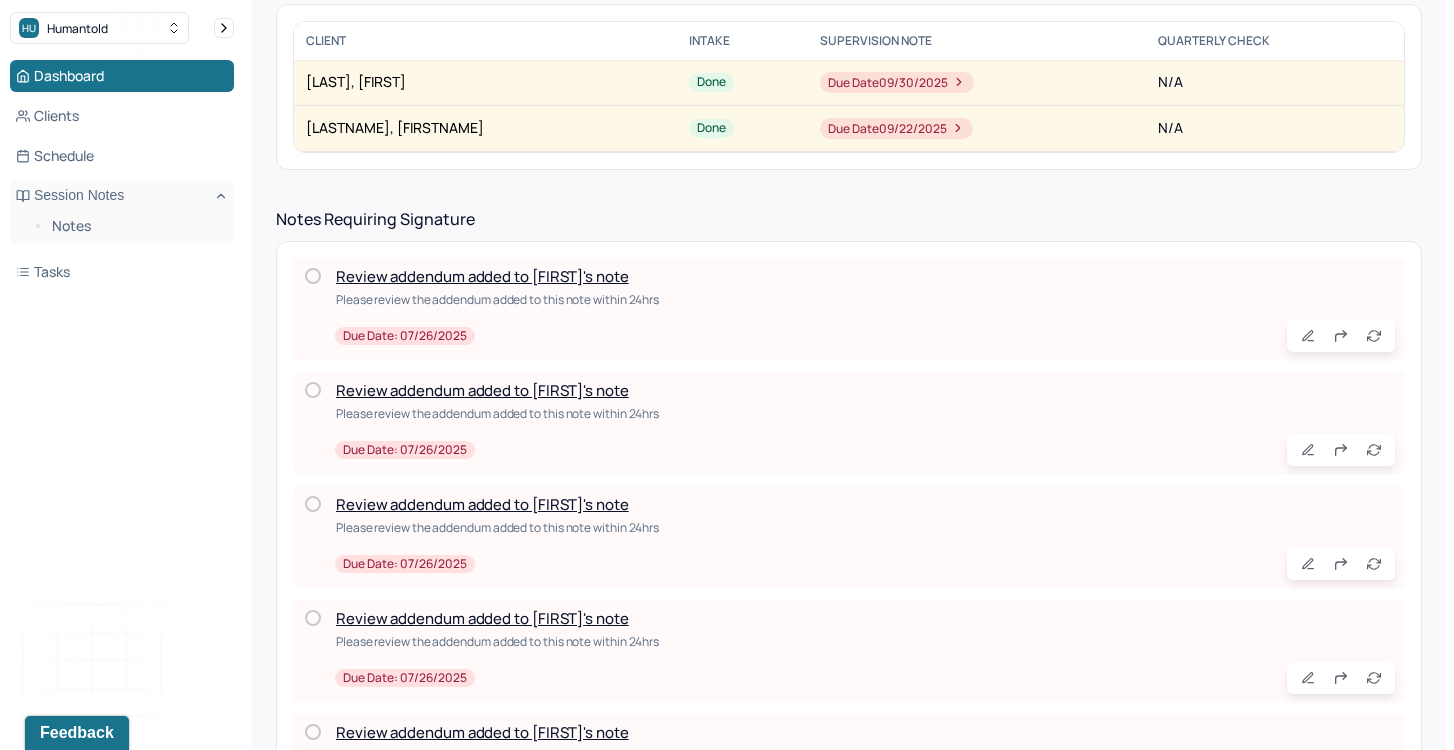 scroll, scrollTop: 570, scrollLeft: 0, axis: vertical 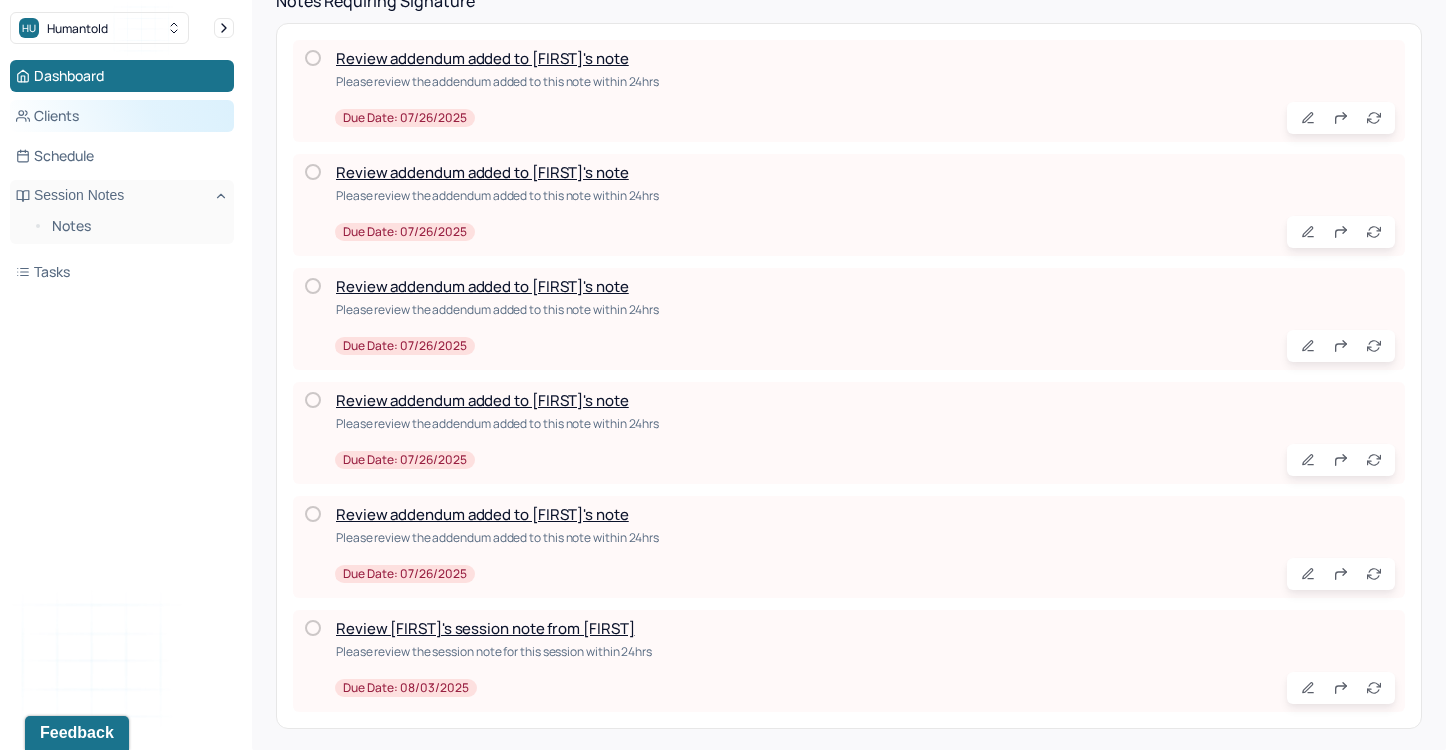 click on "Clients" at bounding box center [122, 116] 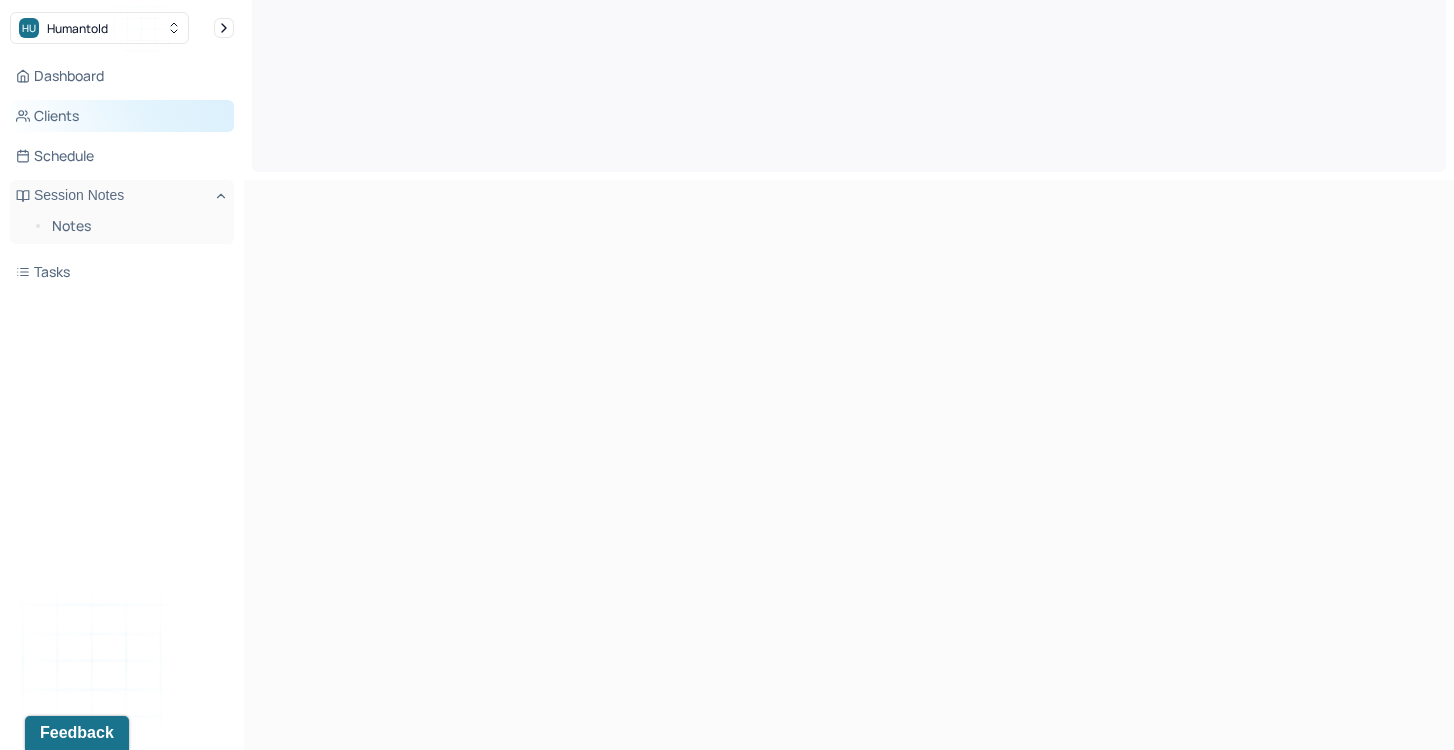 scroll, scrollTop: 0, scrollLeft: 0, axis: both 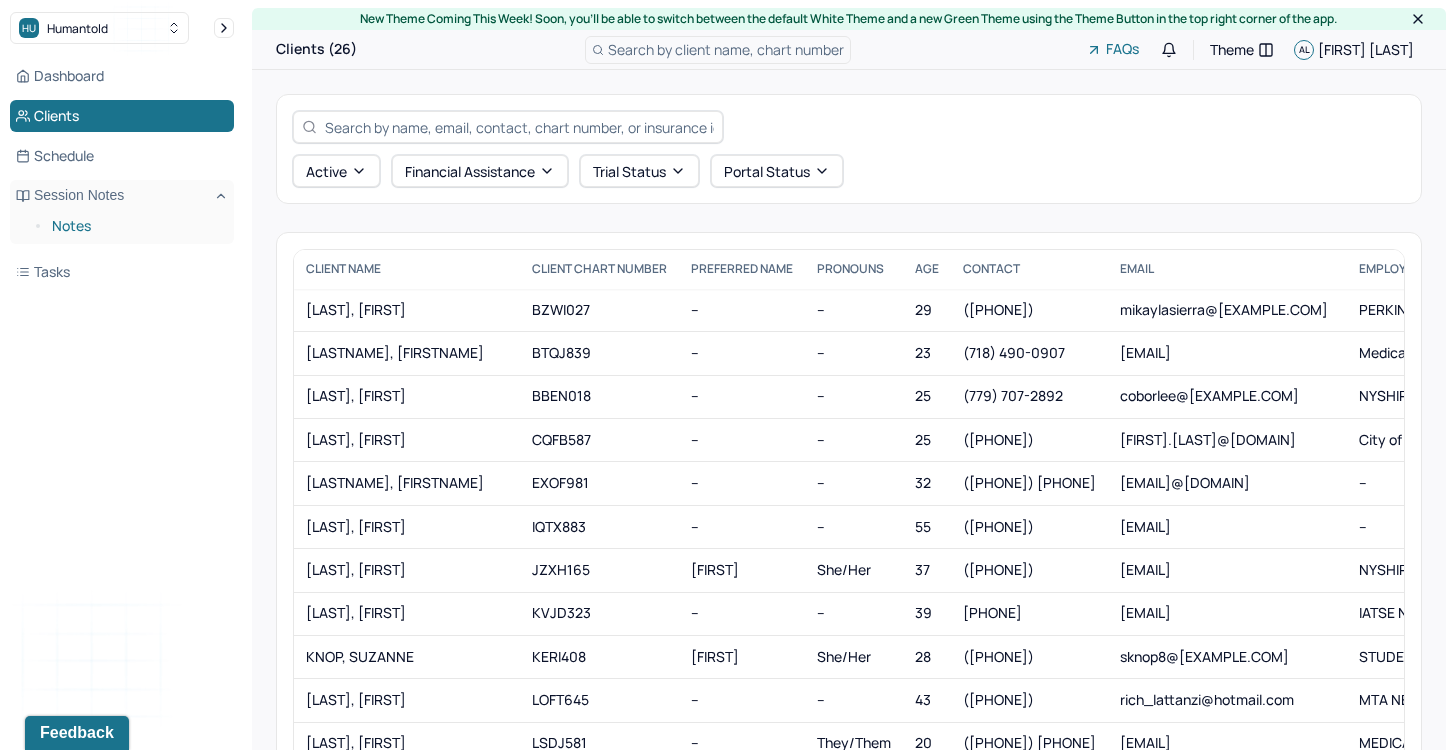 click on "Notes" at bounding box center (135, 226) 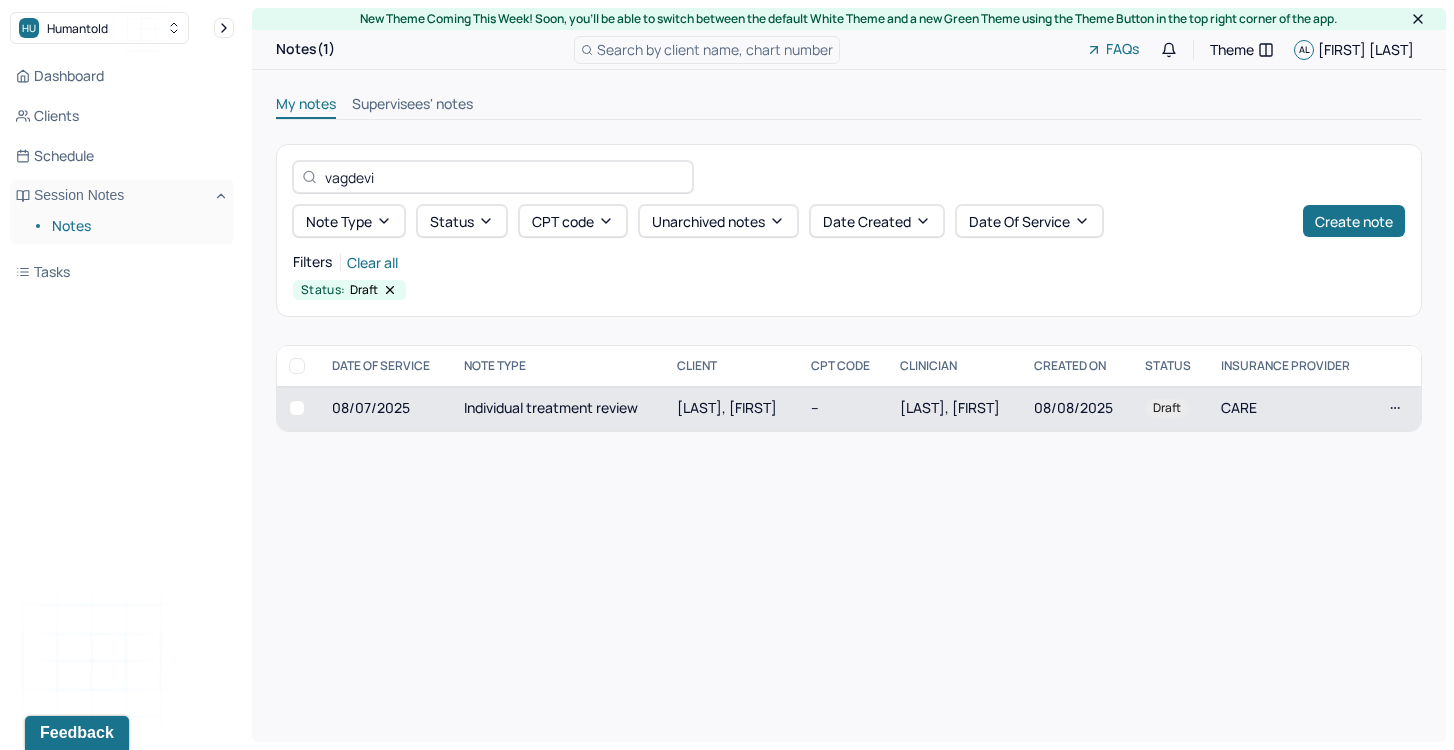 click on "Individual treatment review" at bounding box center [558, 408] 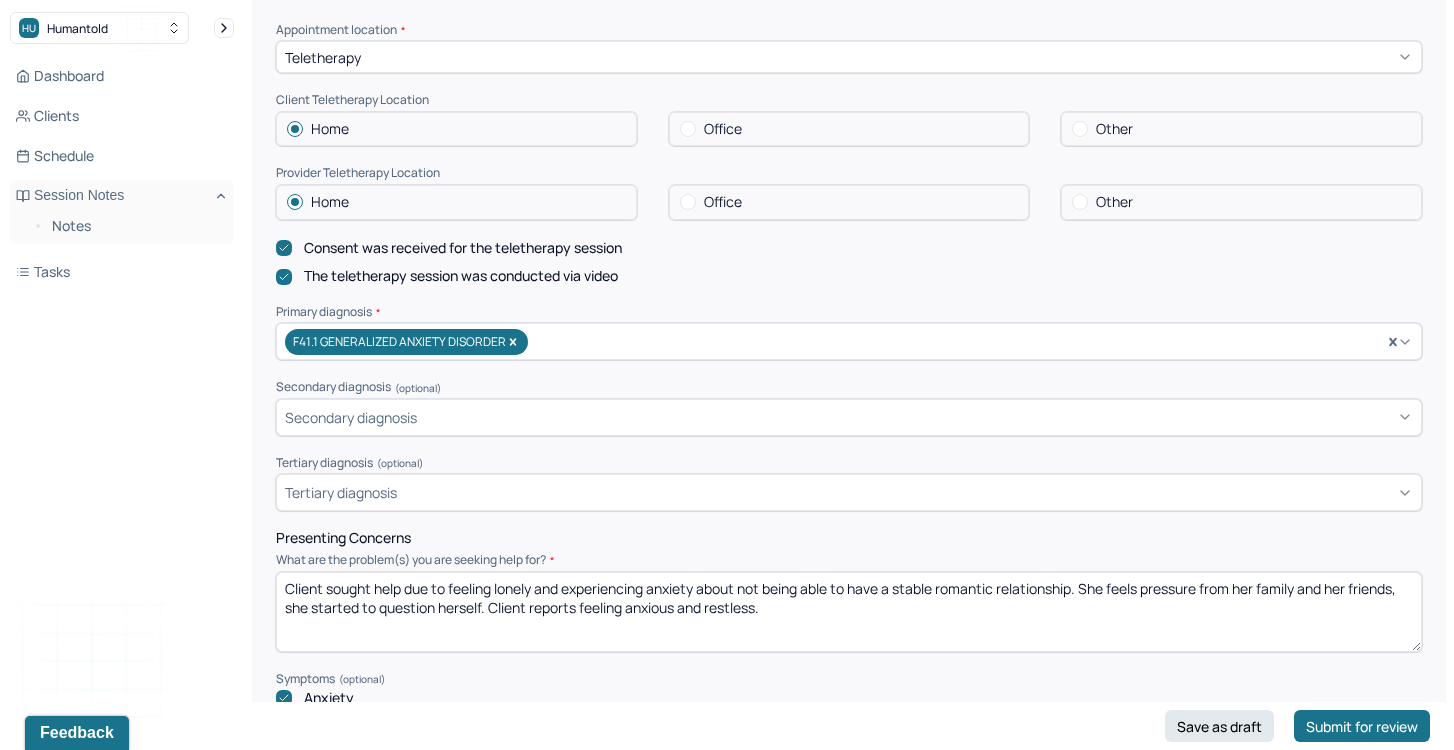 scroll, scrollTop: 425, scrollLeft: 0, axis: vertical 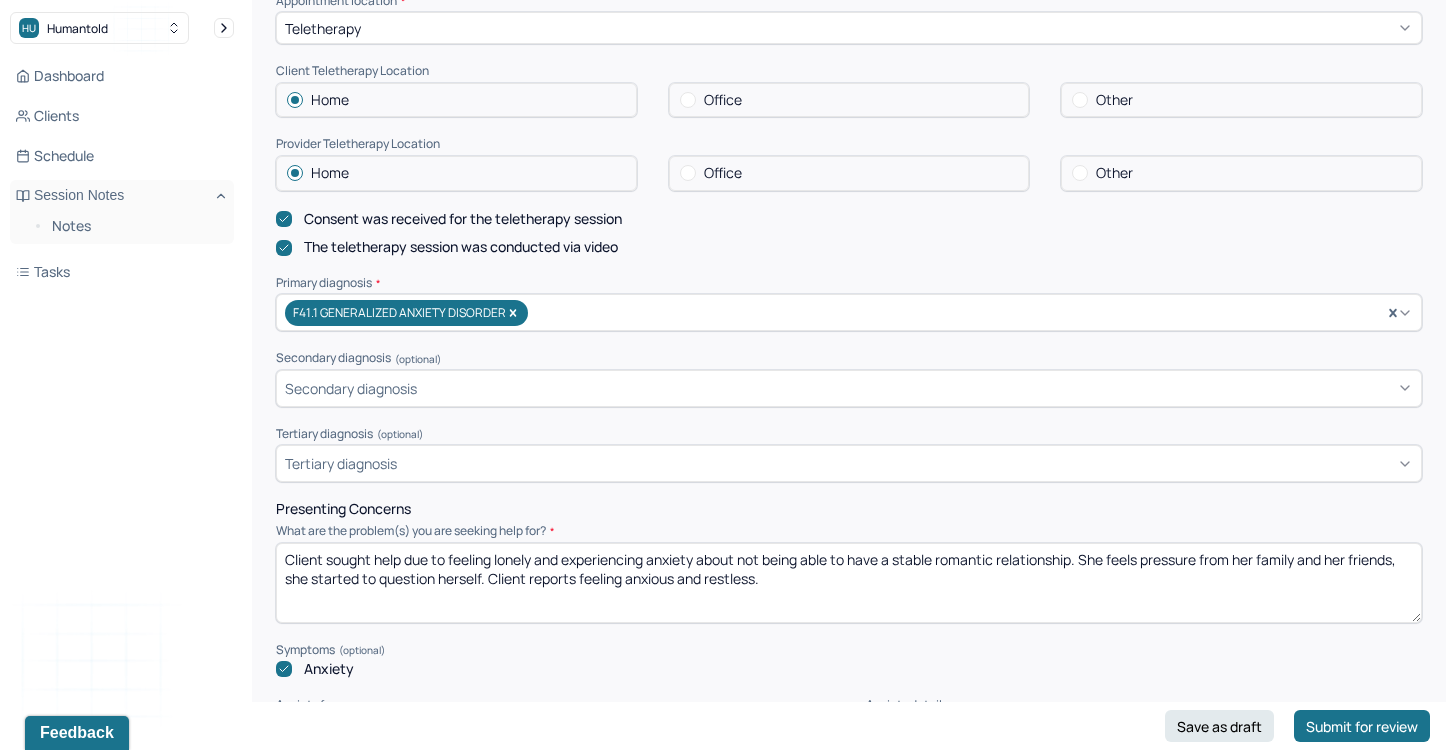 click on "Client sought help due to feeling lonely and experiencing anxiety about not being able to have a stable romantic relationship. She feels pressure from her family and her friends, she started to question herself. Client reports feeling anxious and restless." at bounding box center [849, 583] 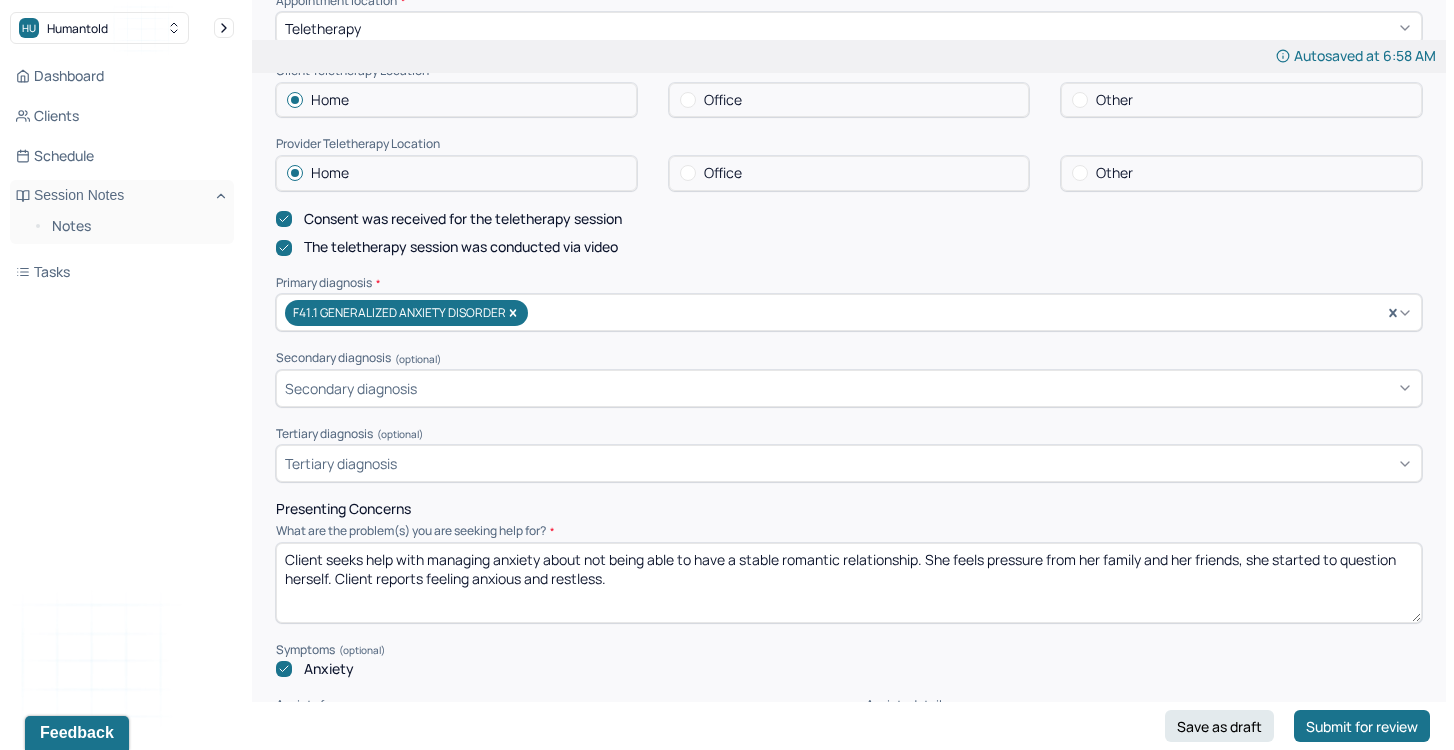 drag, startPoint x: 588, startPoint y: 555, endPoint x: 924, endPoint y: 553, distance: 336.00595 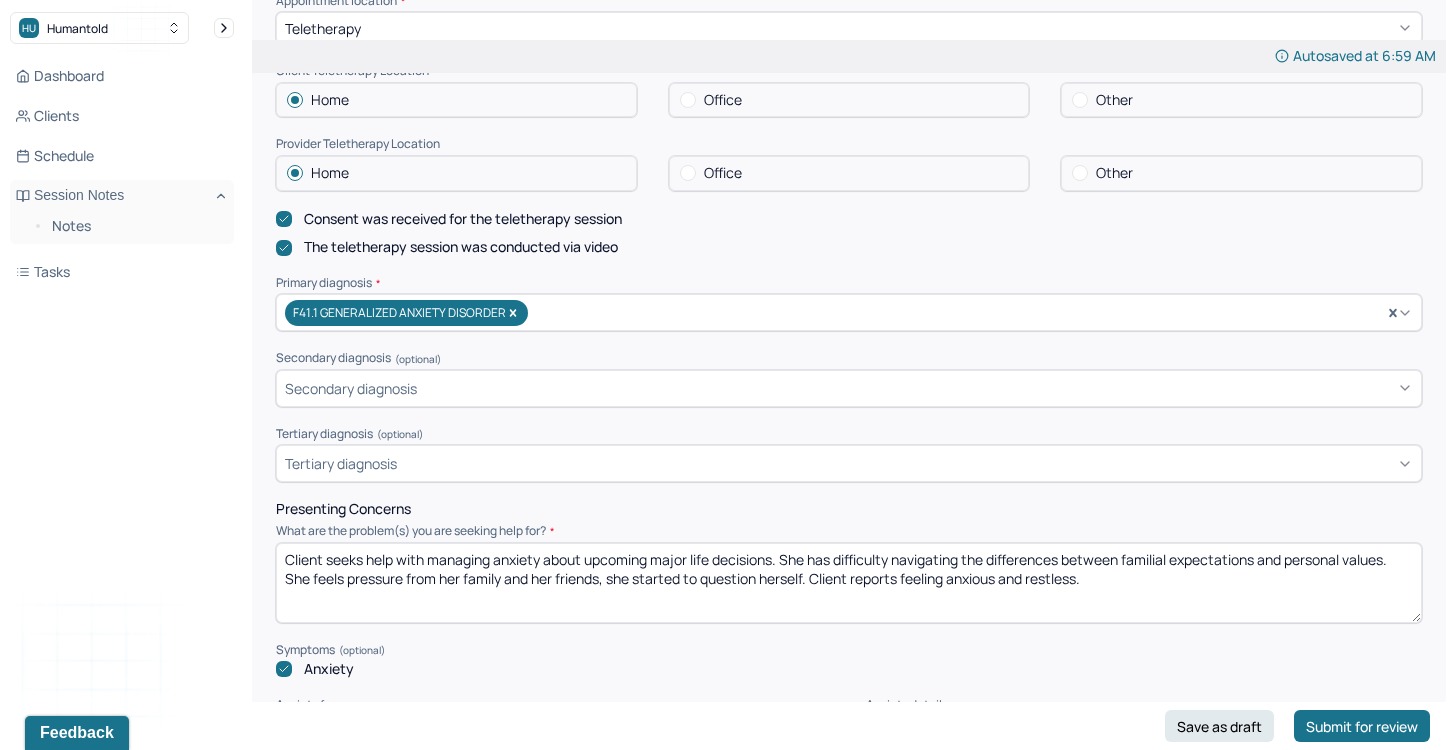 drag, startPoint x: 1156, startPoint y: 571, endPoint x: 279, endPoint y: 579, distance: 877.0365 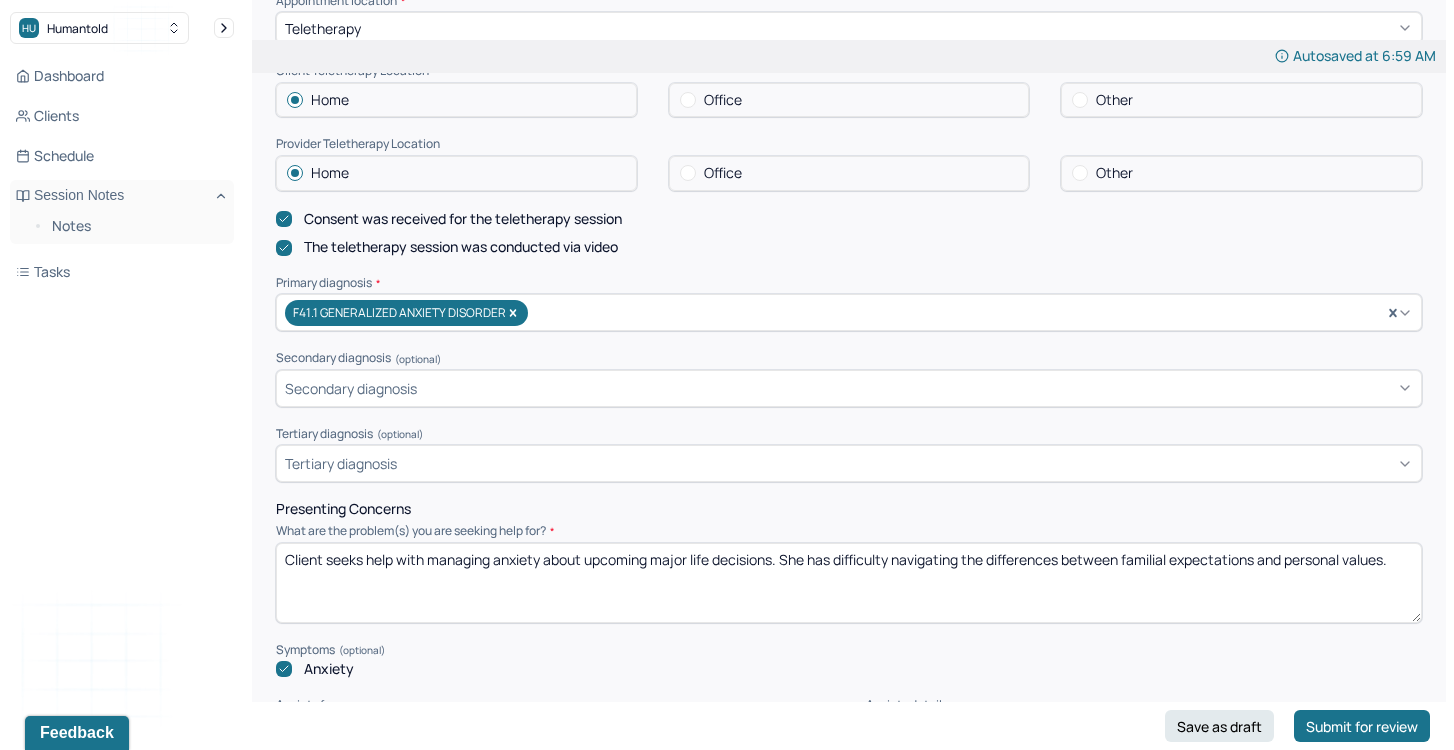 type on "Client seeks help with managing anxiety about upcoming major life decisions. She has difficulty navigating the differences between familial expectations and personal values." 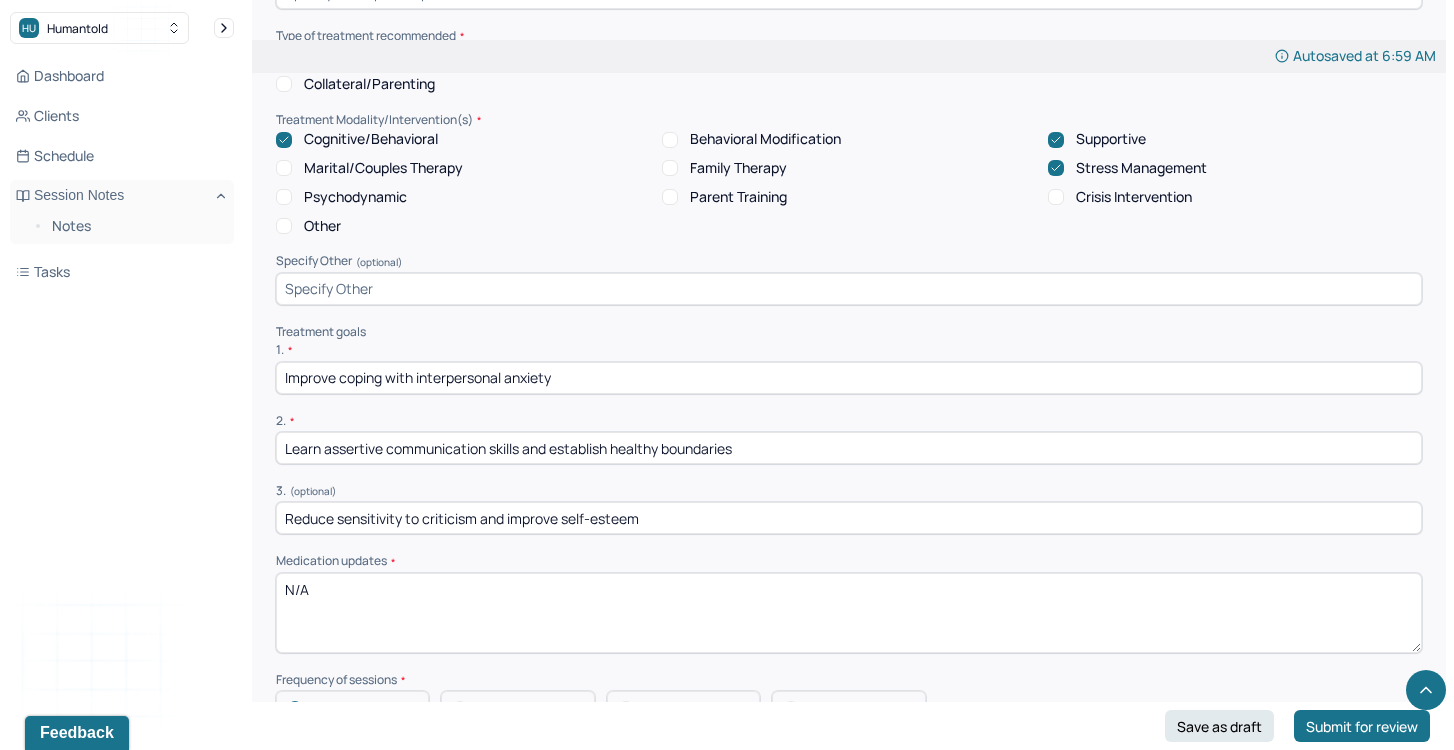 scroll, scrollTop: 4431, scrollLeft: 0, axis: vertical 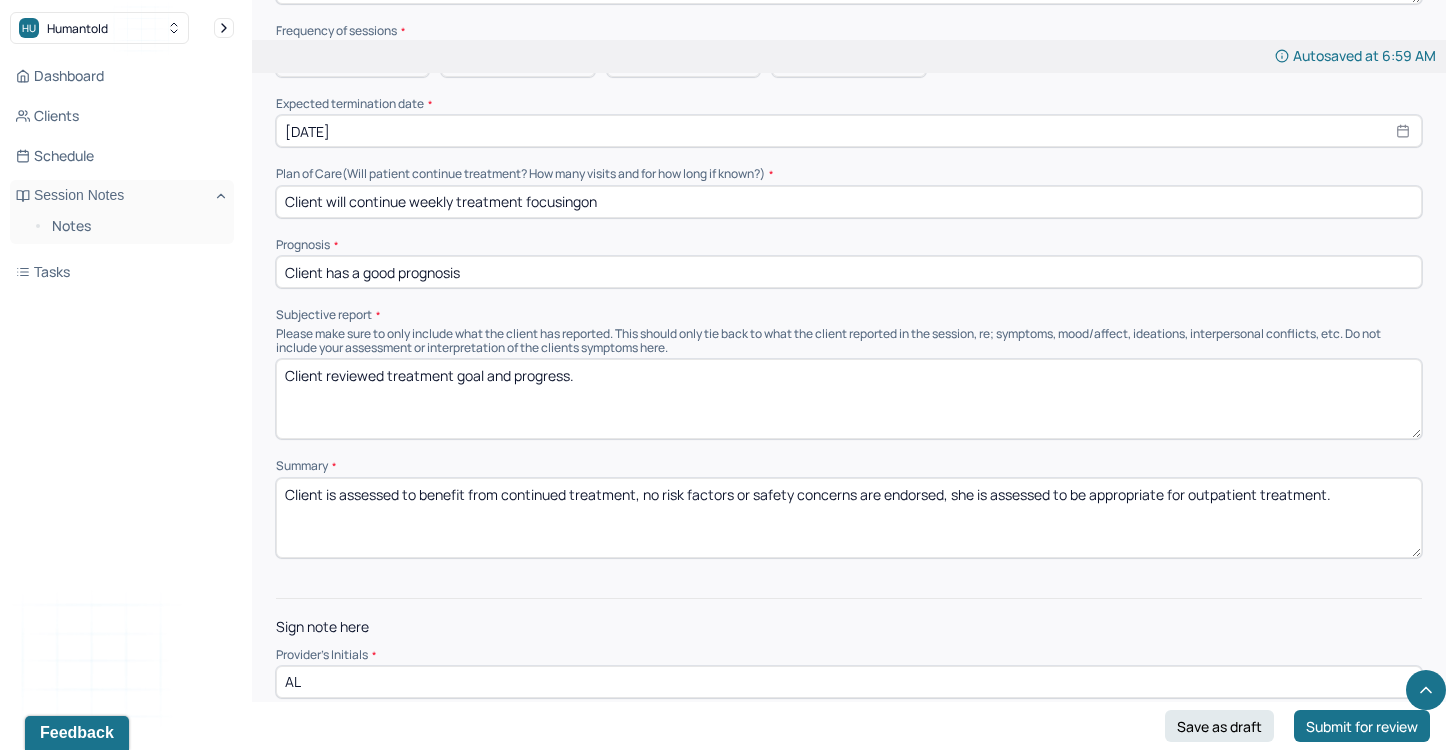 click on "Client reviewed treatment goal and progress." at bounding box center (849, 399) 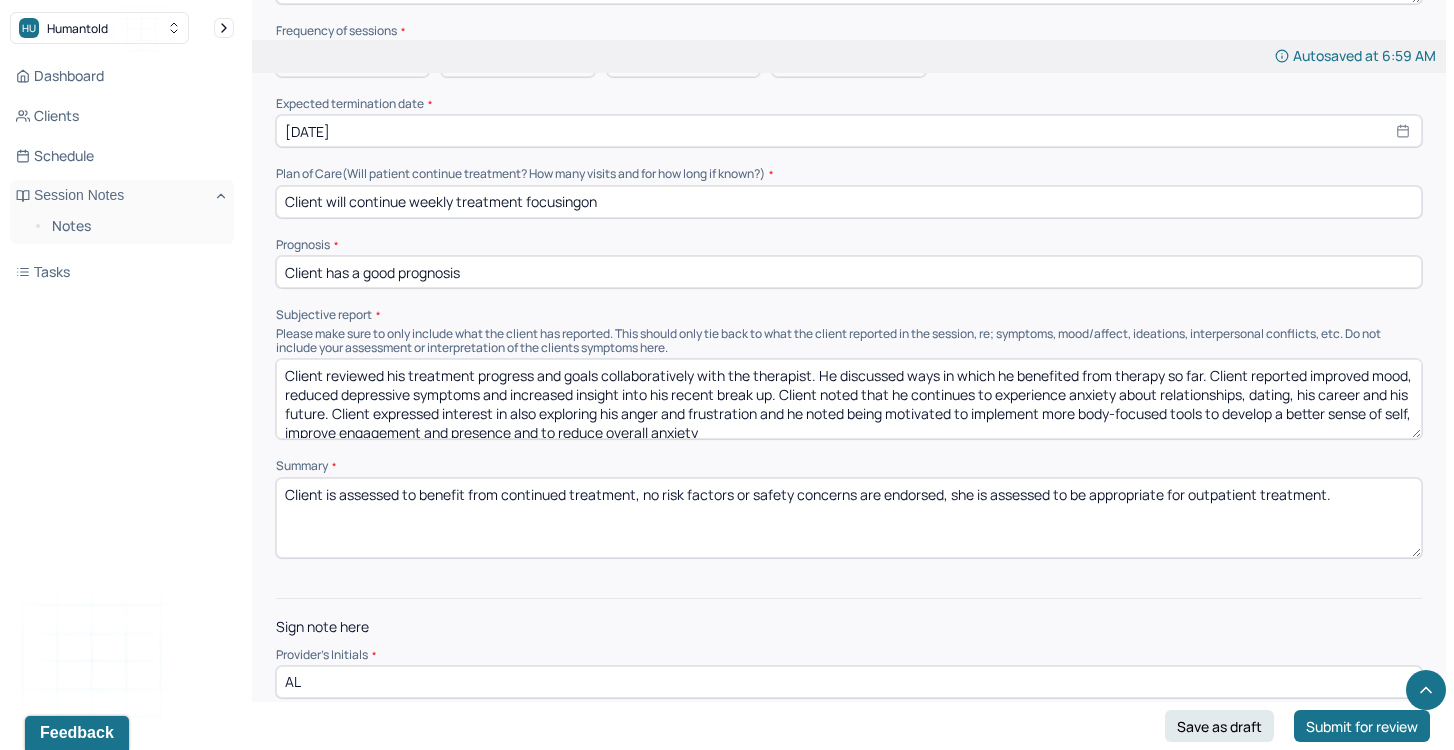 scroll, scrollTop: 3, scrollLeft: 0, axis: vertical 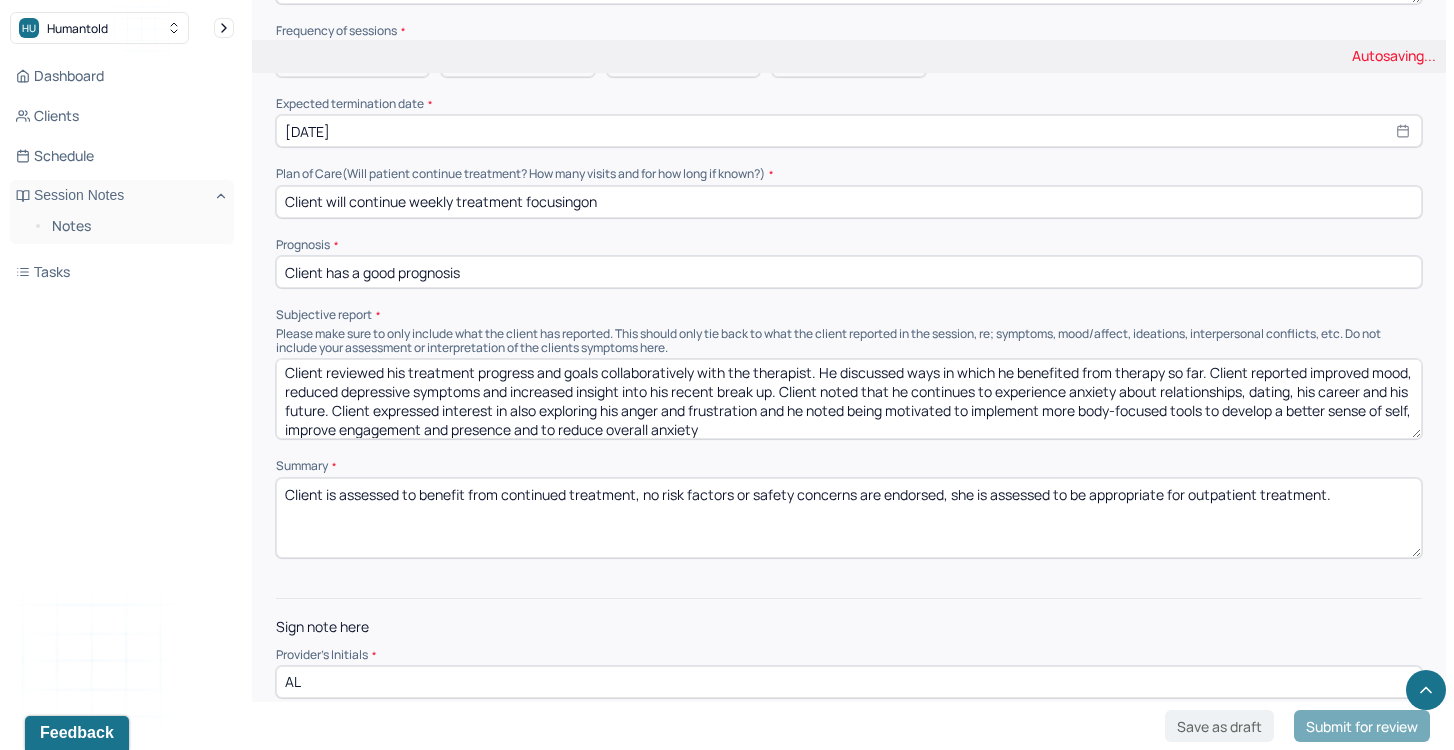 click on "Client reviewed treatment goal and progress." at bounding box center (849, 399) 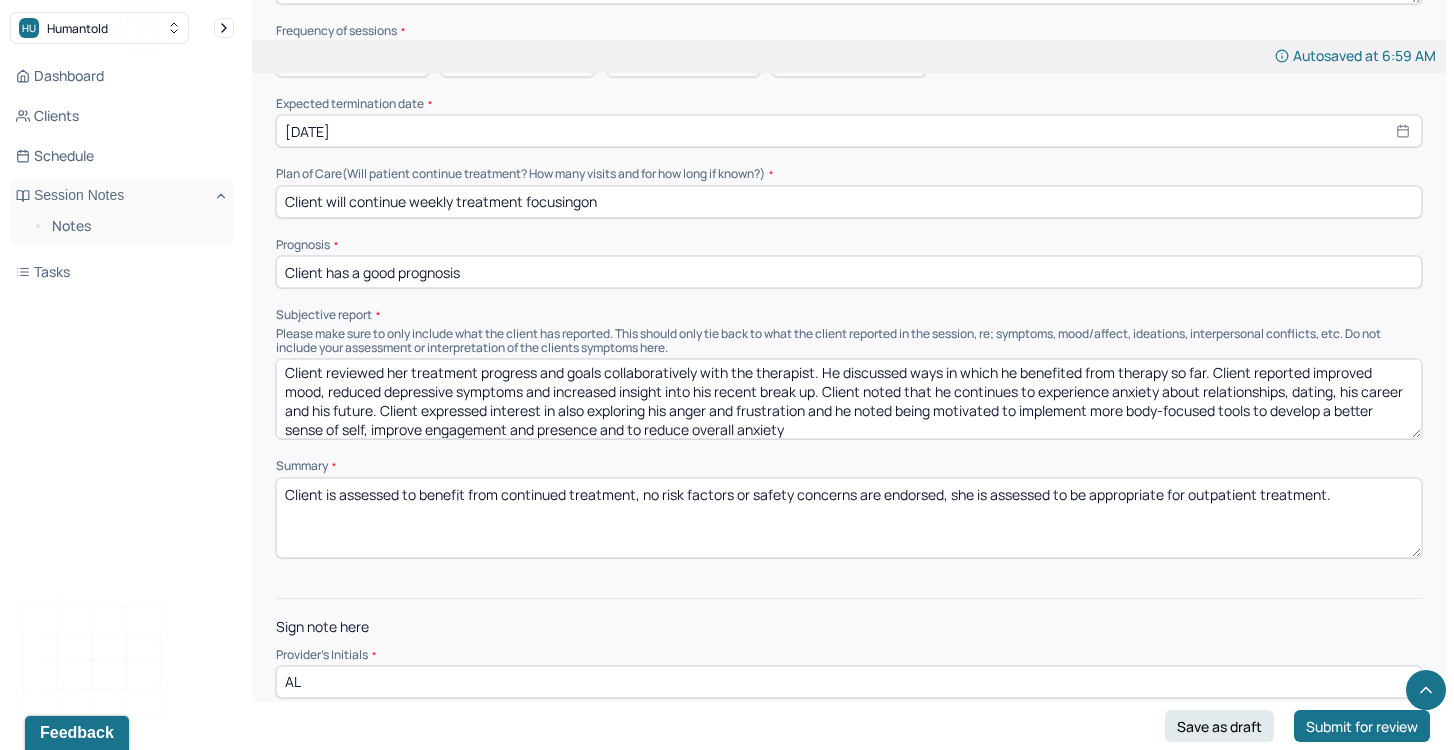 drag, startPoint x: 725, startPoint y: 353, endPoint x: 901, endPoint y: 359, distance: 176.10225 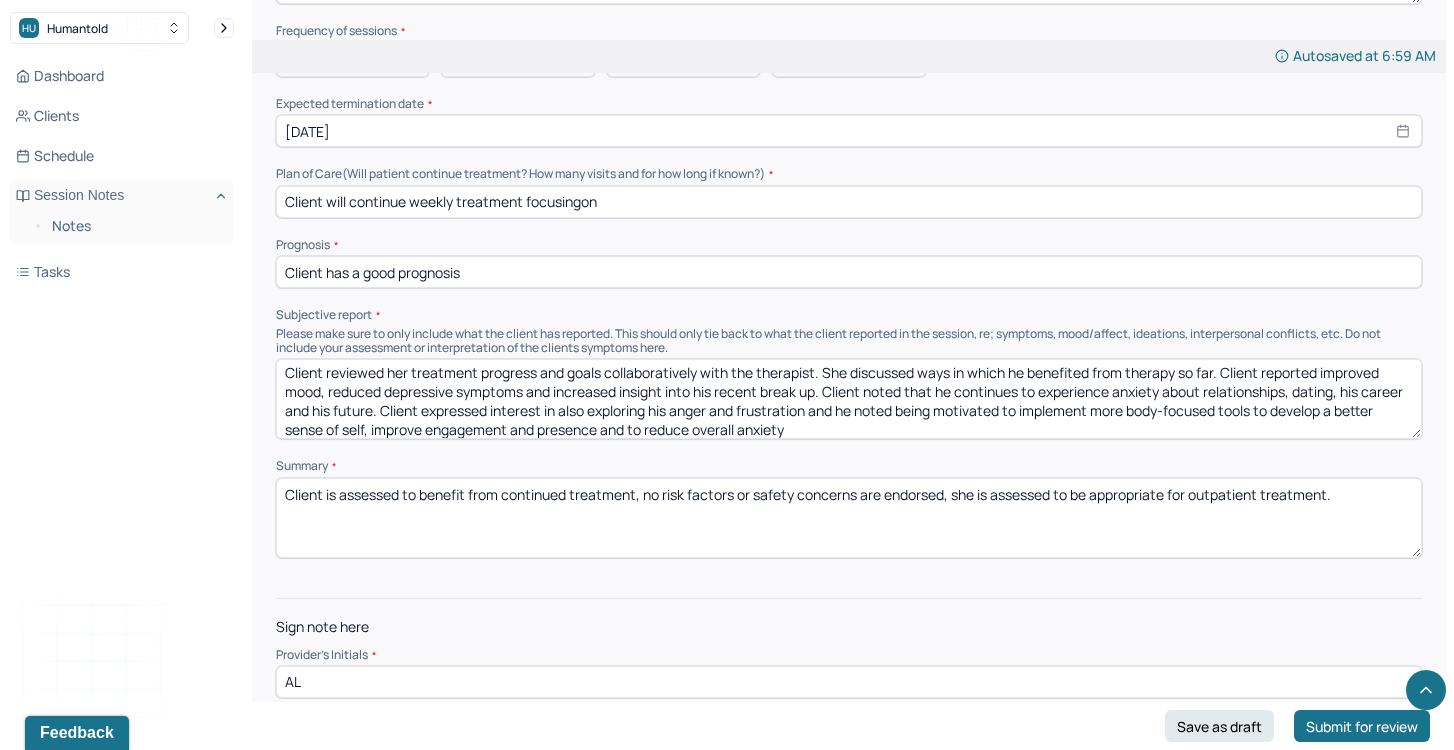 click on "Client reviewed her treatment progress and goals collaboratively with the therapist. She discussed ways in which he benefited from therapy so far. Client reported improved mood, reduced depressive symptoms and increased insight into his recent break up. Client noted that he continues to experience anxiety about relationships, dating, his career and his future. Client expressed interest in also exploring his anger and frustration and he noted being motivated to implement more body-focused tools to develop a better sense of self, improve engagement and presence and to reduce overall anxiety" at bounding box center (849, 399) 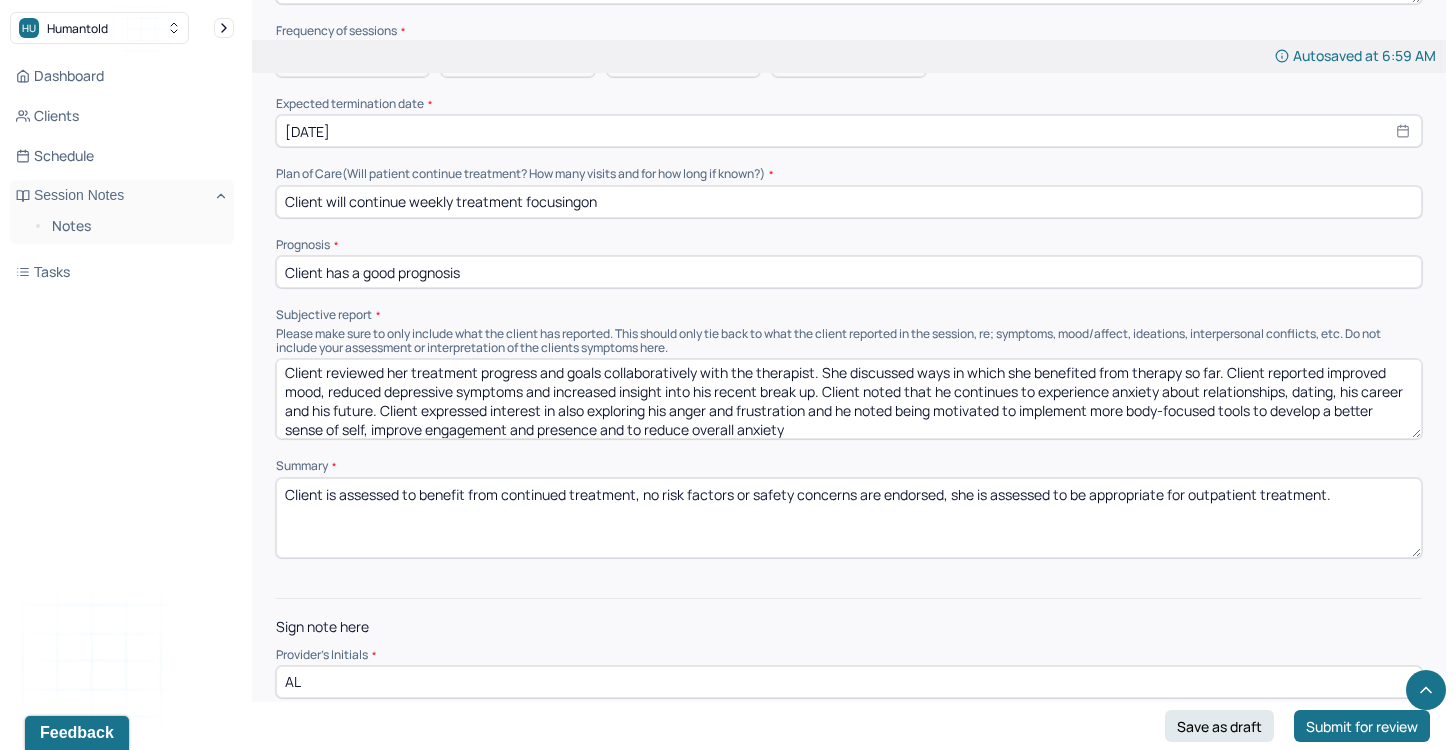 drag, startPoint x: 1190, startPoint y: 362, endPoint x: 1227, endPoint y: 368, distance: 37.48333 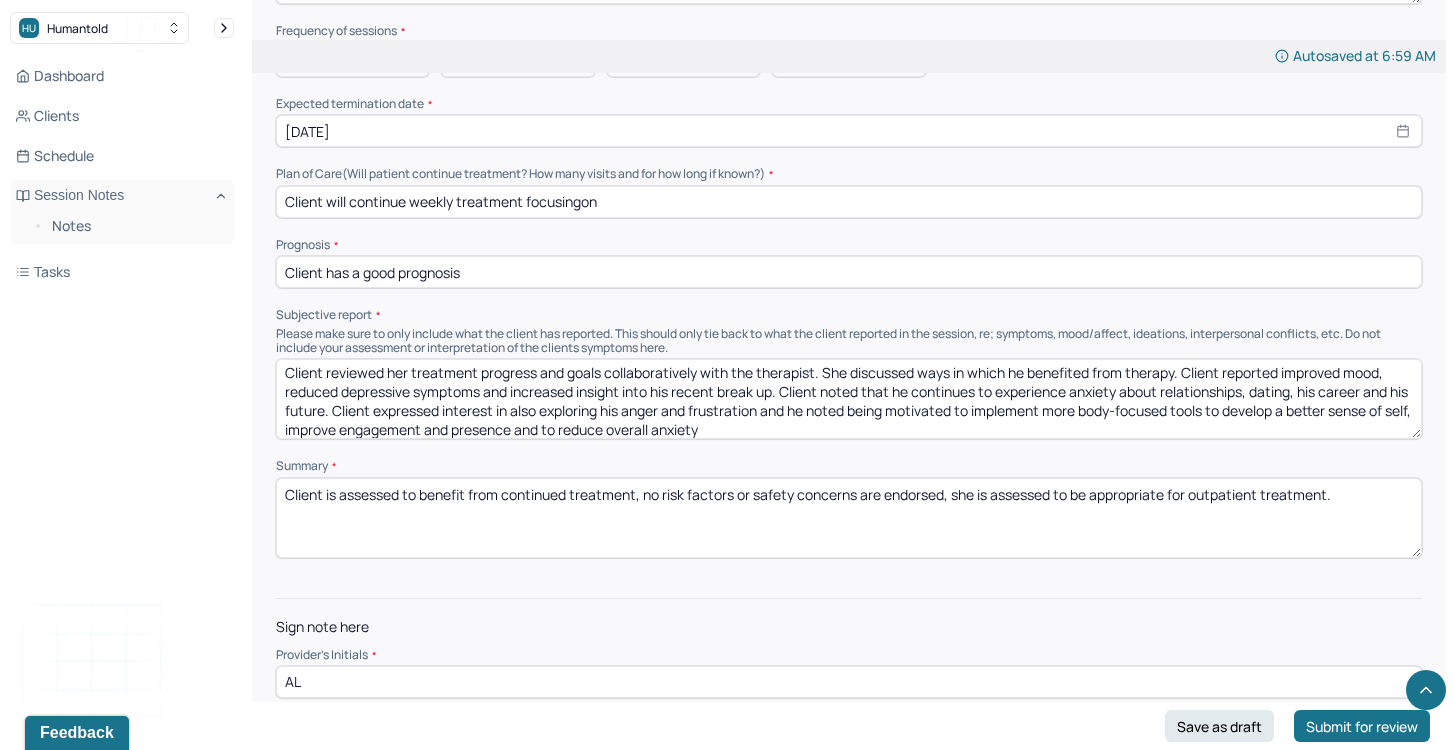 drag, startPoint x: 561, startPoint y: 350, endPoint x: 637, endPoint y: 393, distance: 87.32124 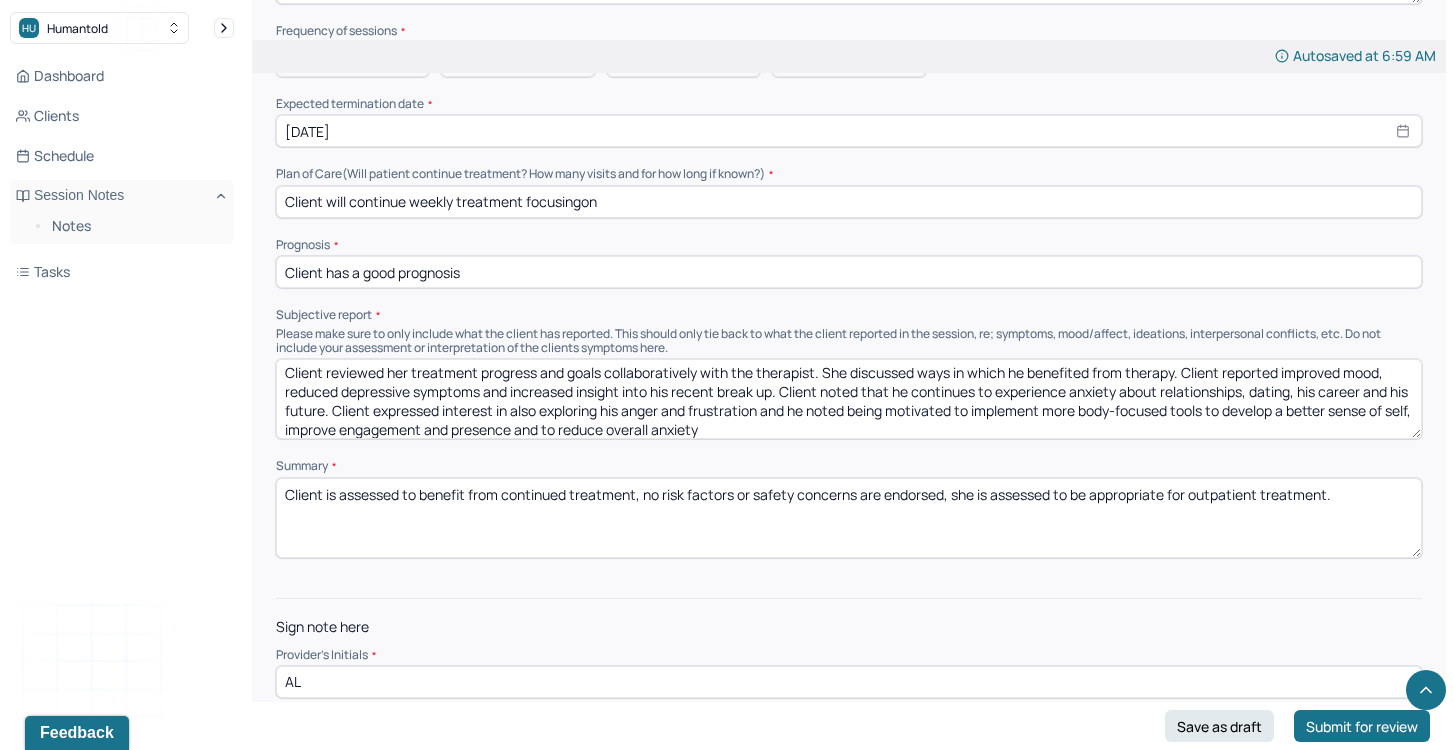 click on "Client reviewed her treatment progress and goals collaboratively with the therapist. She discussed ways in which he benefited from therapy. Client reported improved mood, reduced depressive symptoms and increased insight into his recent break up. Client noted that he continues to experience anxiety about relationships, dating, his career and his future. Client expressed interest in also exploring his anger and frustration and he noted being motivated to implement more body-focused tools to develop a better sense of self, improve engagement and presence and to reduce overall anxiety" at bounding box center [849, 399] 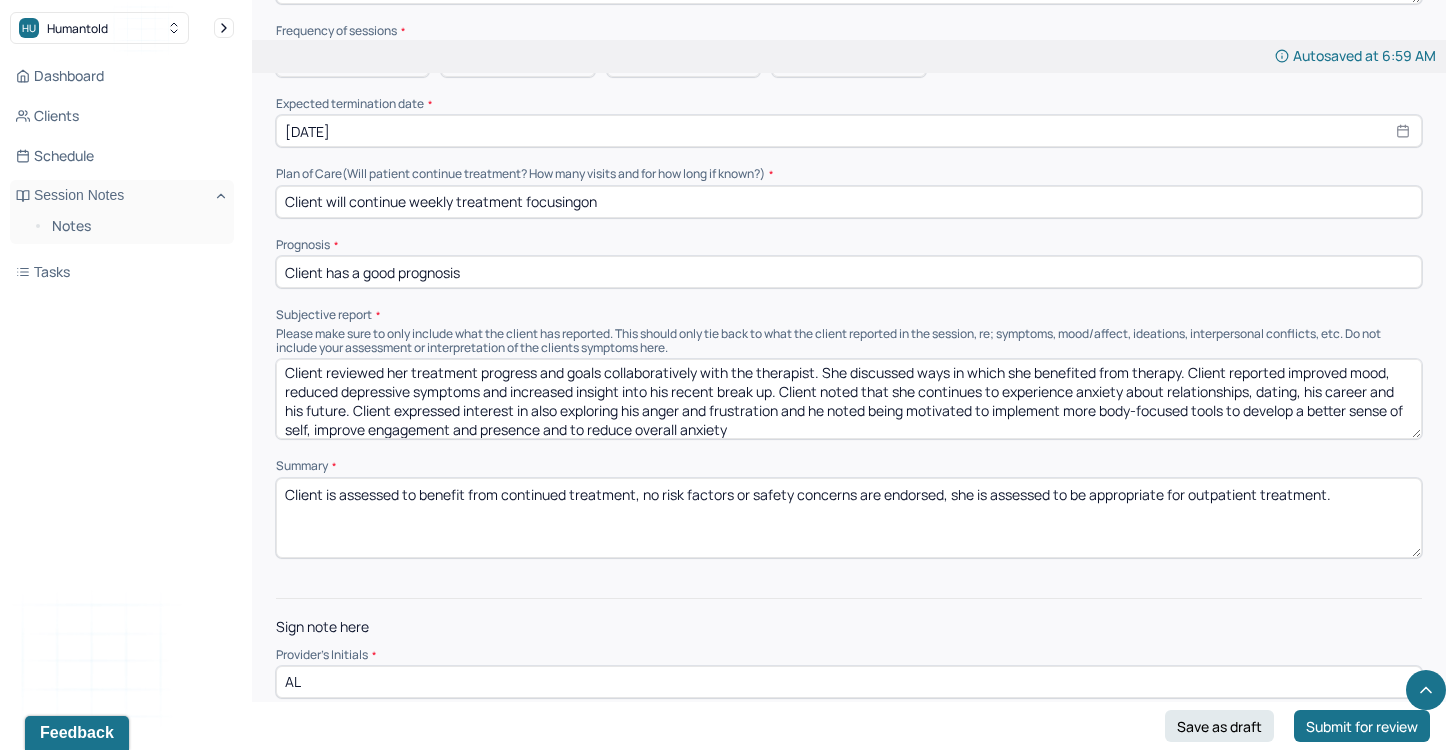 click on "Client reviewed her treatment progress and goals collaboratively with the therapist. She discussed ways in which he benefited from therapy. Client reported improved mood, reduced depressive symptoms and increased insight into his recent break up. Client noted that he continues to experience anxiety about relationships, dating, his career and his future. Client expressed interest in also exploring his anger and frustration and he noted being motivated to implement more body-focused tools to develop a better sense of self, improve engagement and presence and to reduce overall anxiety" at bounding box center (849, 399) 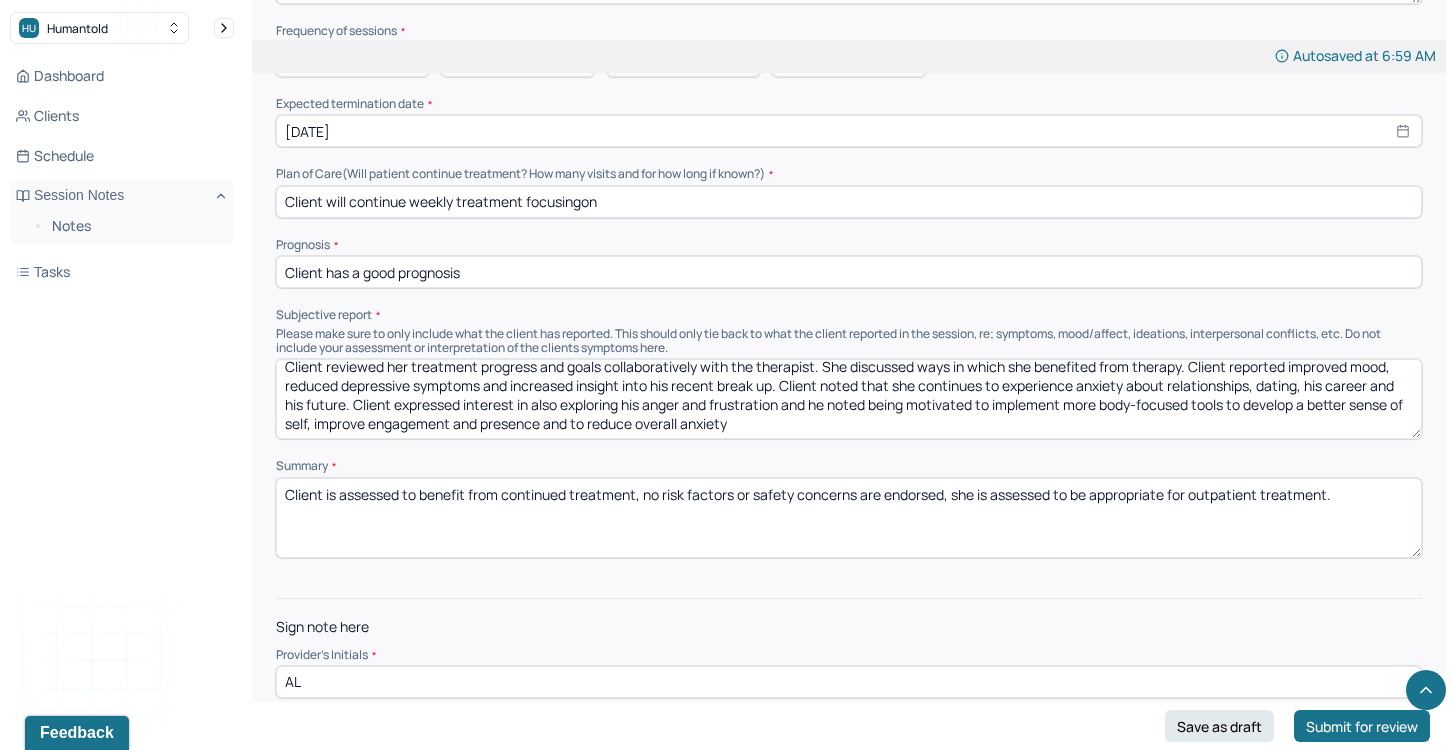 click on "Client reviewed her treatment progress and goals collaboratively with the therapist. She discussed ways in which she benefited from therapy. Client reported improved mood, reduced depressive symptoms and increased insight into his recent break up. Client noted that she continues to experience anxiety about relationships, dating, his career and his future. Client expressed interest in also exploring his anger and frustration and he noted being motivated to implement more body-focused tools to develop a better sense of self, improve engagement and presence and to reduce overall anxiety" at bounding box center (849, 399) 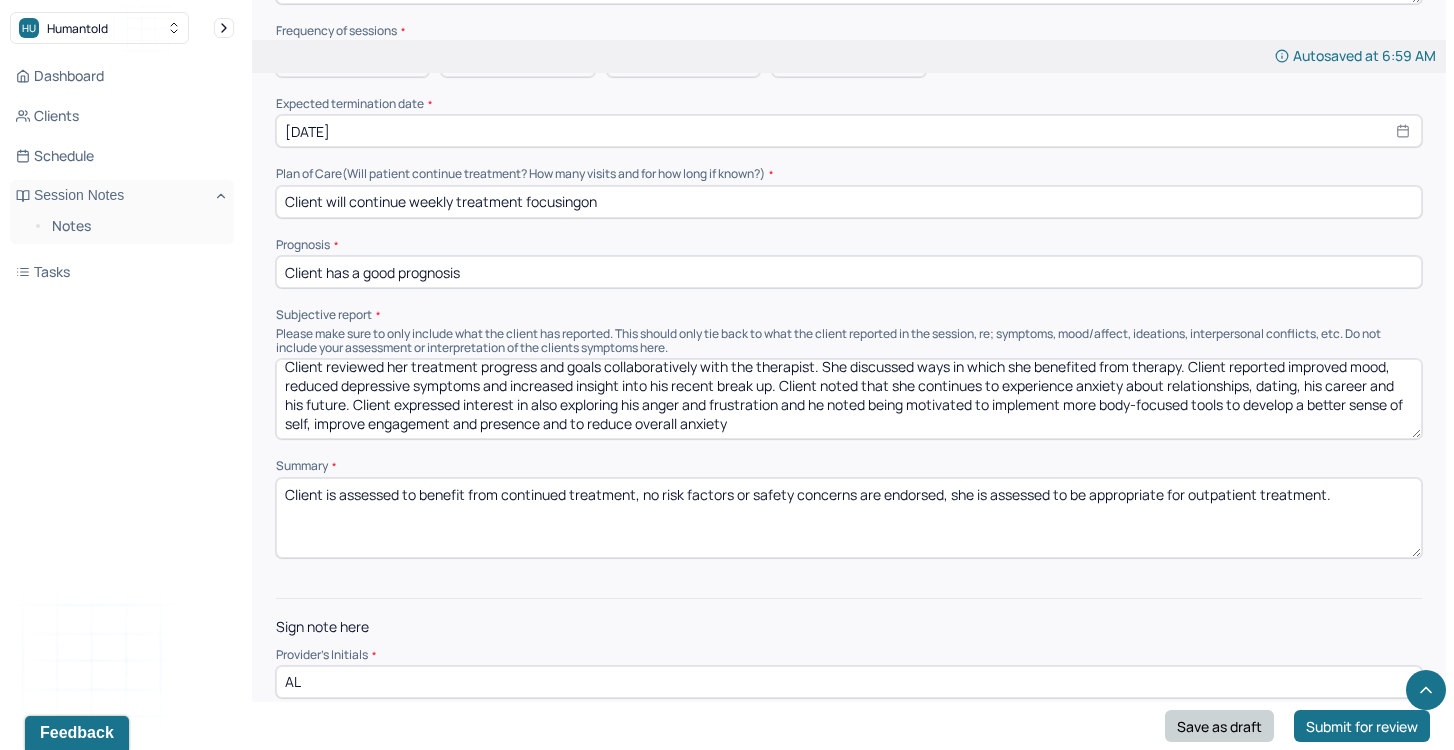 type on "Client reviewed her treatment progress and goals collaboratively with the therapist. She discussed ways in which she benefited from therapy. Client reported improved mood, reduced depressive symptoms and increased insight into his recent break up. Client noted that she continues to experience anxiety about relationships, dating, his career and his future. Client expressed interest in also exploring his anger and frustration and he noted being motivated to implement more body-focused tools to develop a better sense of self, improve engagement and presence and to reduce overall anxiety" 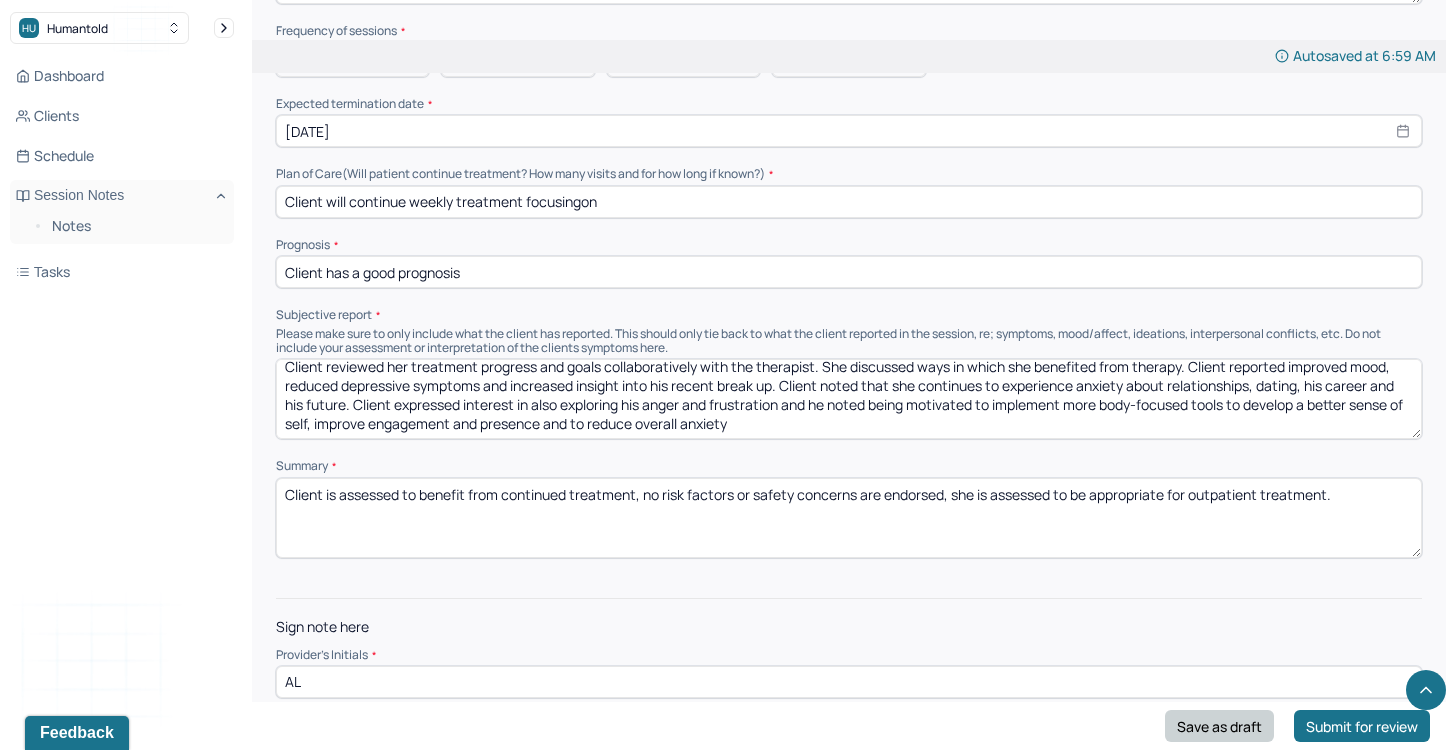 click on "Save as draft" at bounding box center [1219, 726] 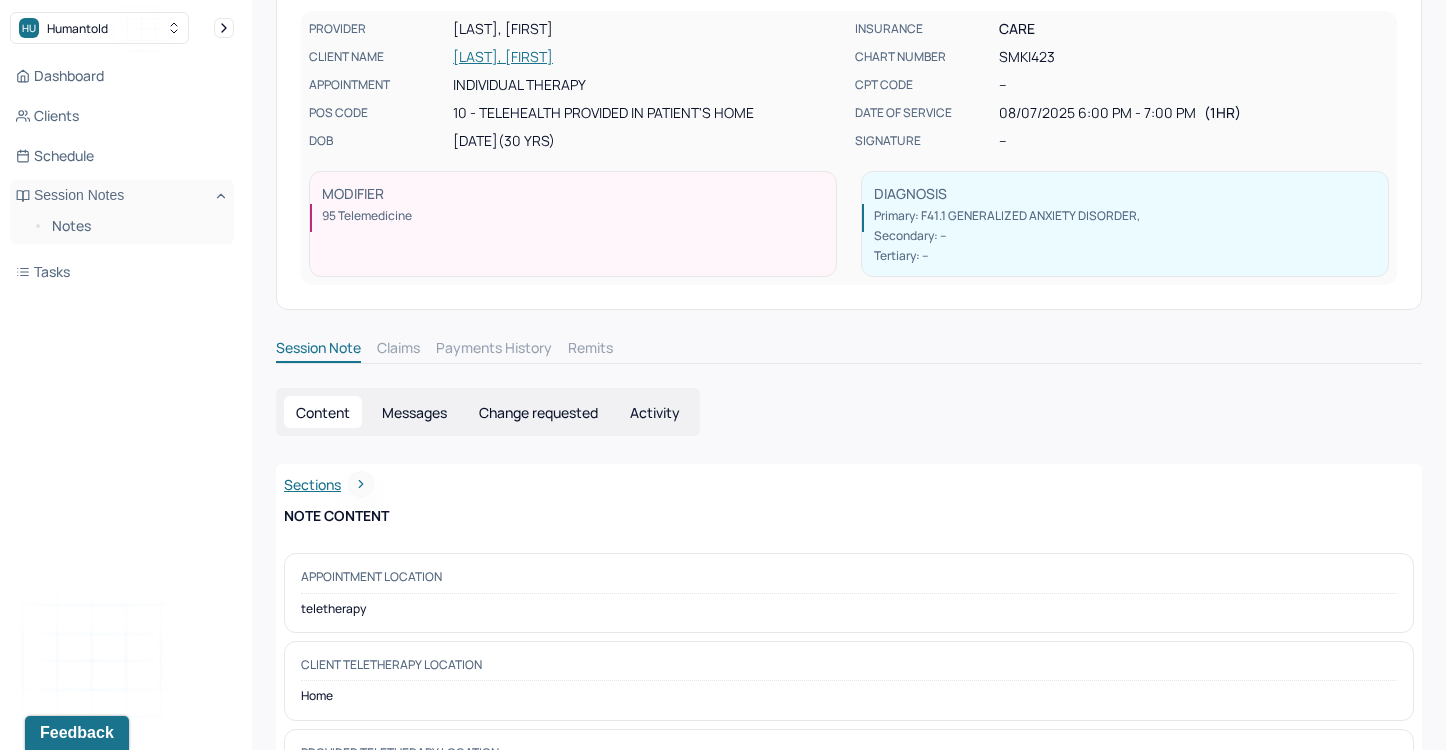 scroll, scrollTop: 0, scrollLeft: 0, axis: both 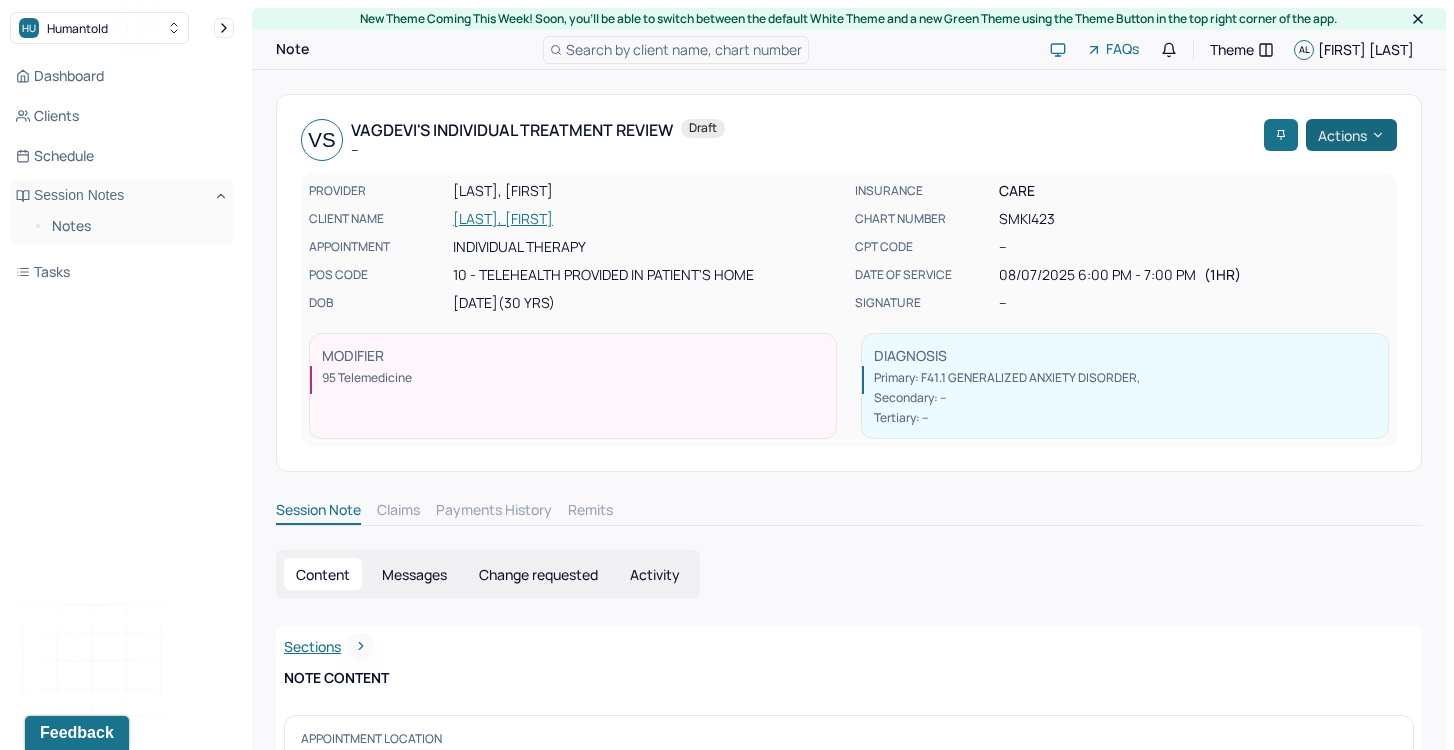 click on "Actions" at bounding box center (1351, 135) 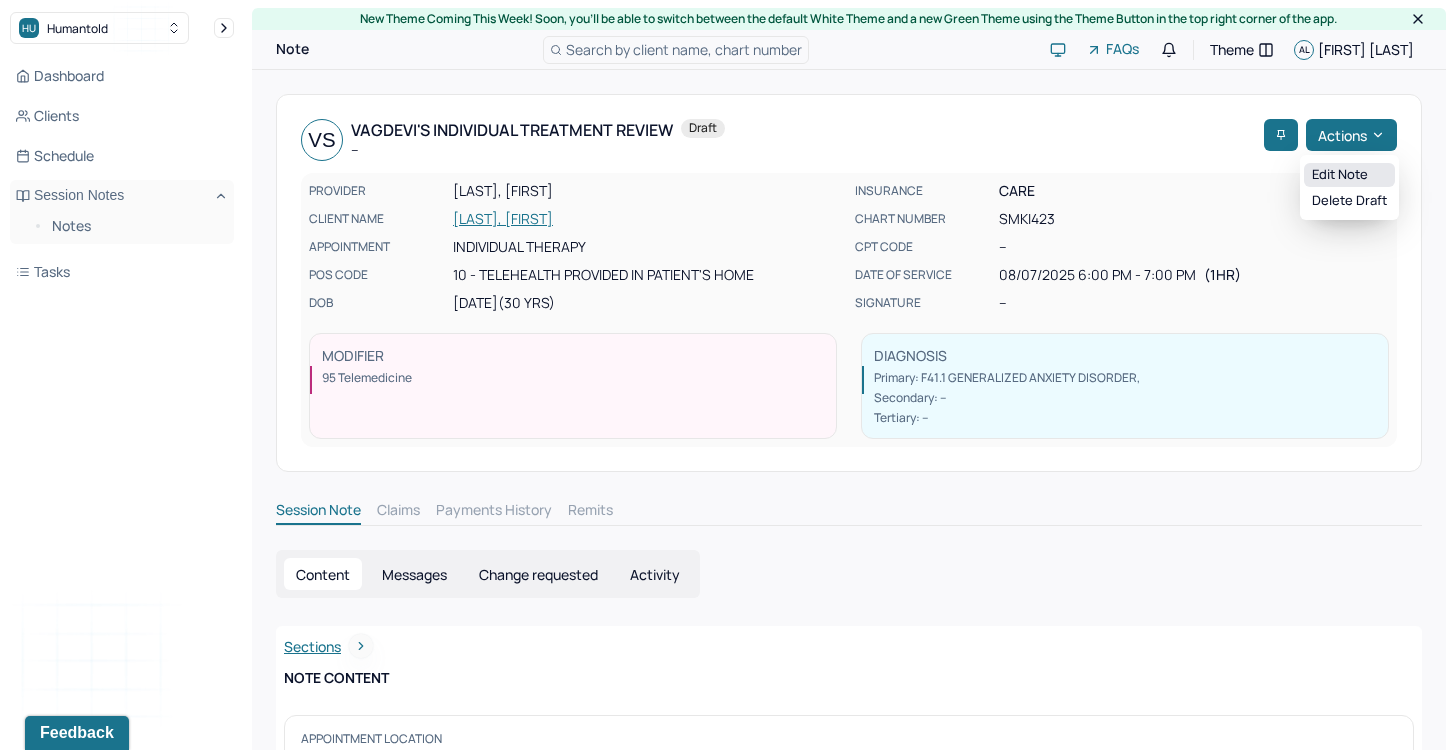 click on "Edit note" at bounding box center (1349, 175) 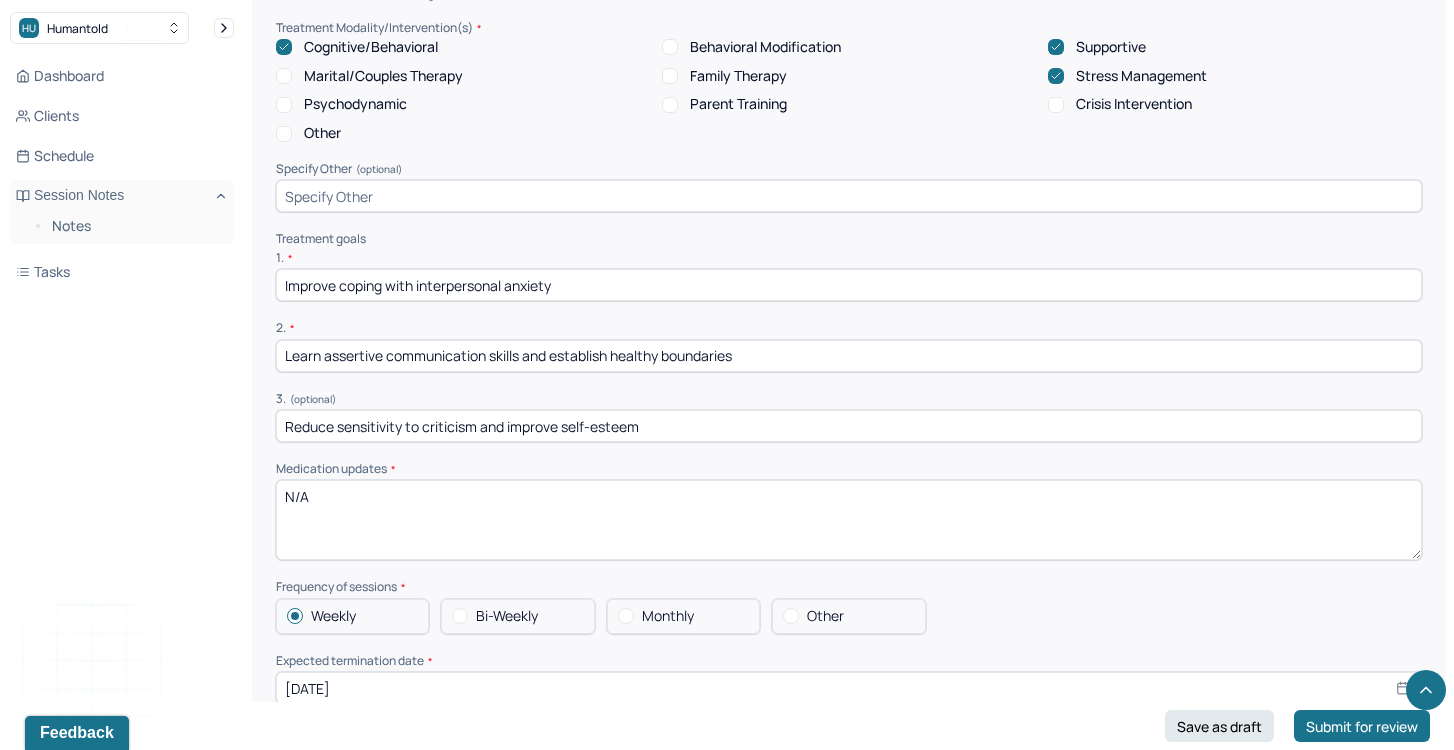 scroll, scrollTop: 4313, scrollLeft: 0, axis: vertical 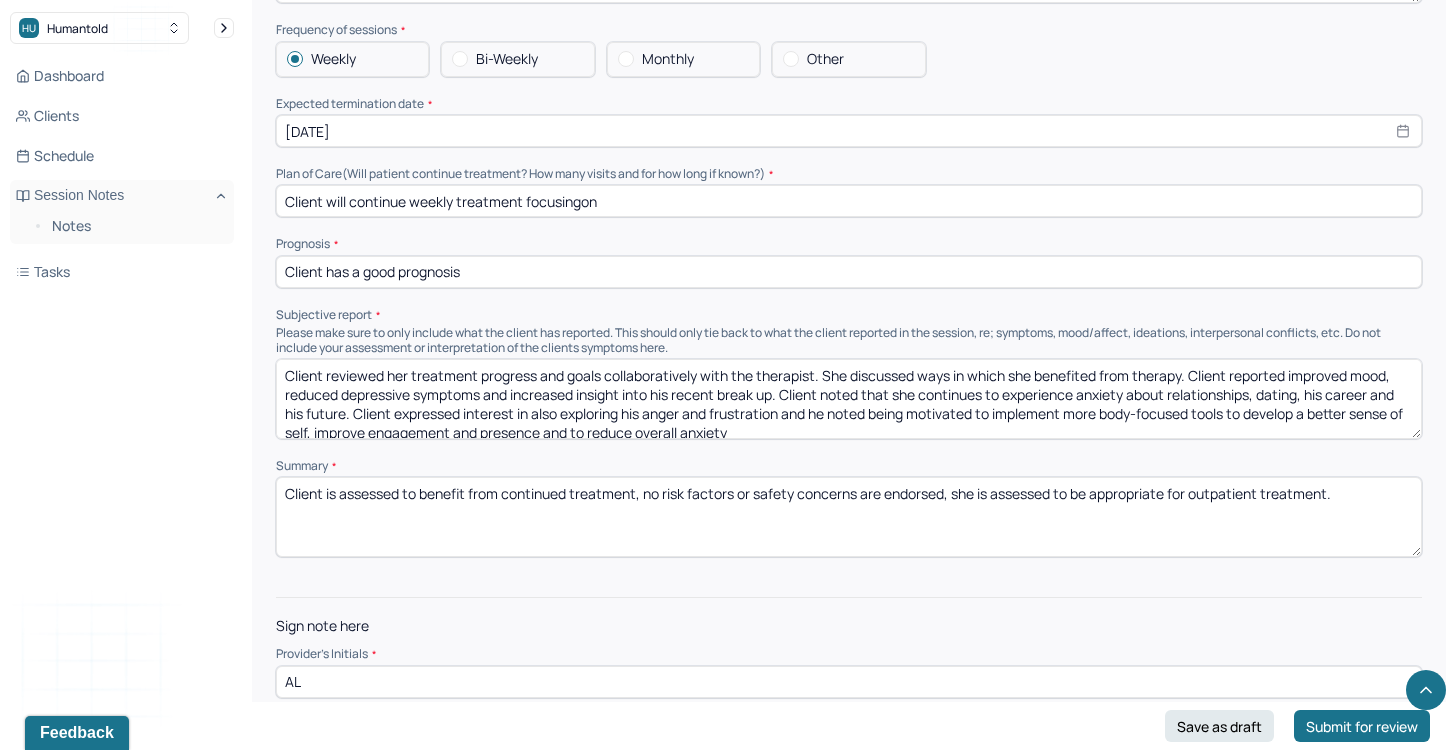 click on "Client is assessed to benefit from continued treatment, no risk factors or safety concerns are endorsed, she is assessed to be appropriate for outpatient treatment." at bounding box center [849, 517] 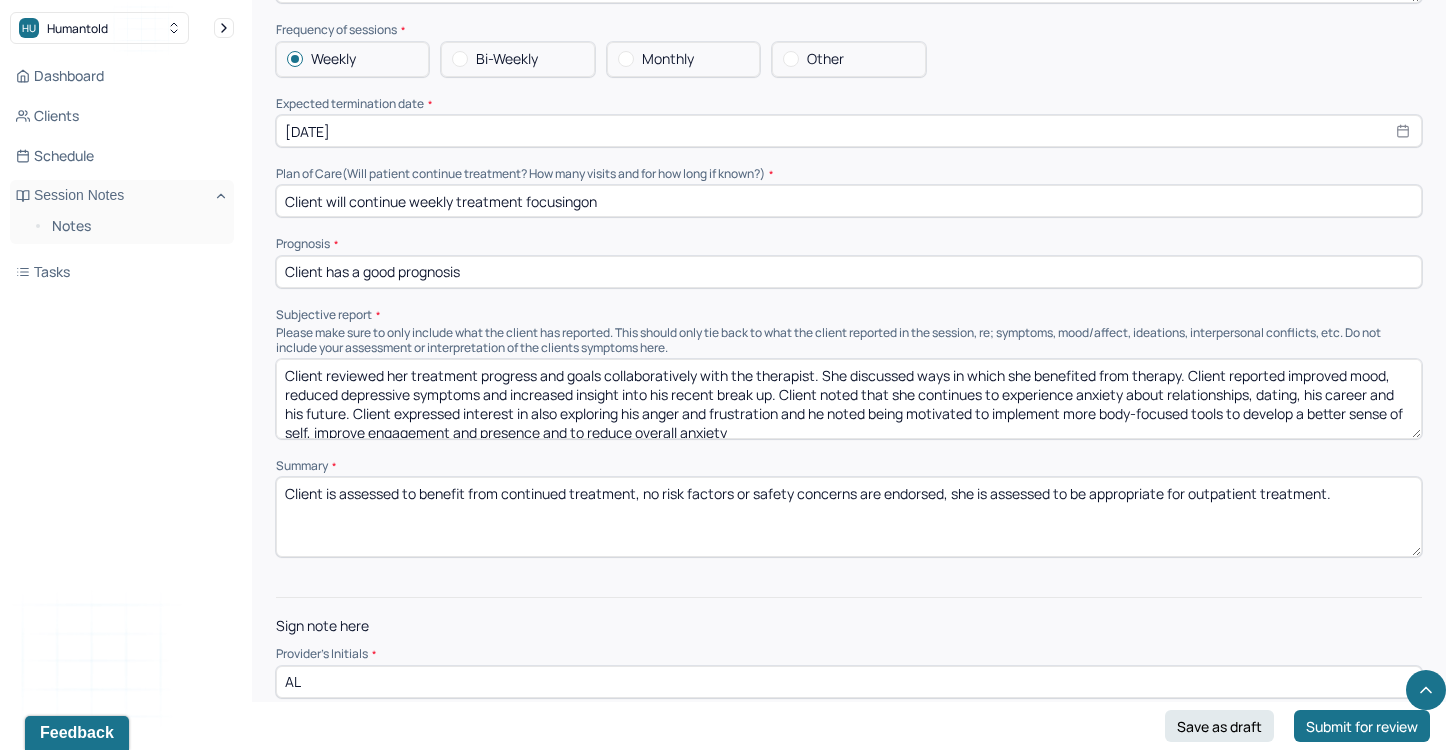 paste on "'s treatment goals addressing stress management and relational concerns pertaining to both intimate relationships and familial relationships are remaining similar, since client has benefited from setting these goals. A new goal is added to the treatment plan addressing mindfulness practices for establishing a mind-body connection to better cope with anxiety. Client presents motivated to treatment, his affect is often euthymic, at times anxious. He no longer meets criteria for adjustment disorder with anxiety due to persistent anxiety symptoms that exceeded 6 months and are attributable to other reasons than his recent break up. Client now meets criteria for GAD. He denies SI/HI. He adheres to past goals and notices some progress. Client is assessed to benefit from continued support." 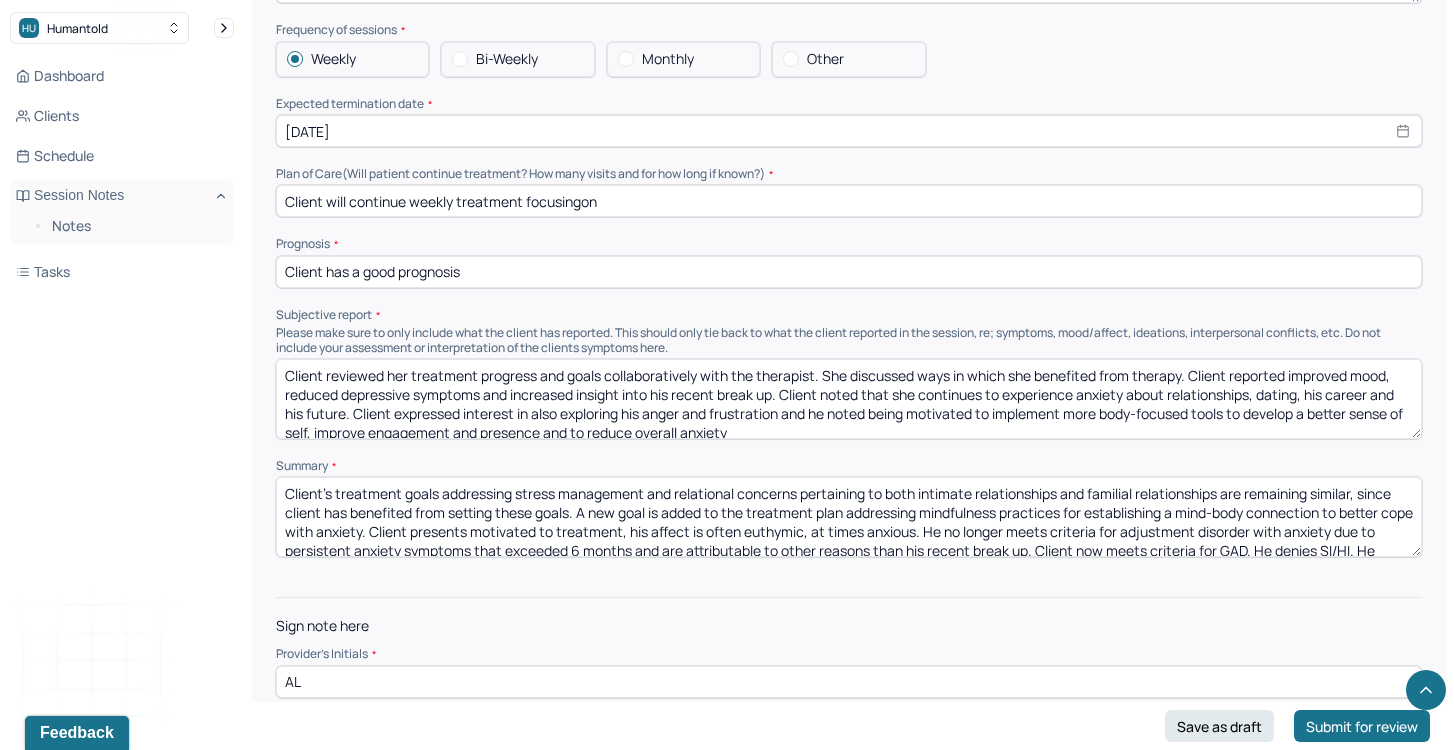 scroll, scrollTop: 22, scrollLeft: 0, axis: vertical 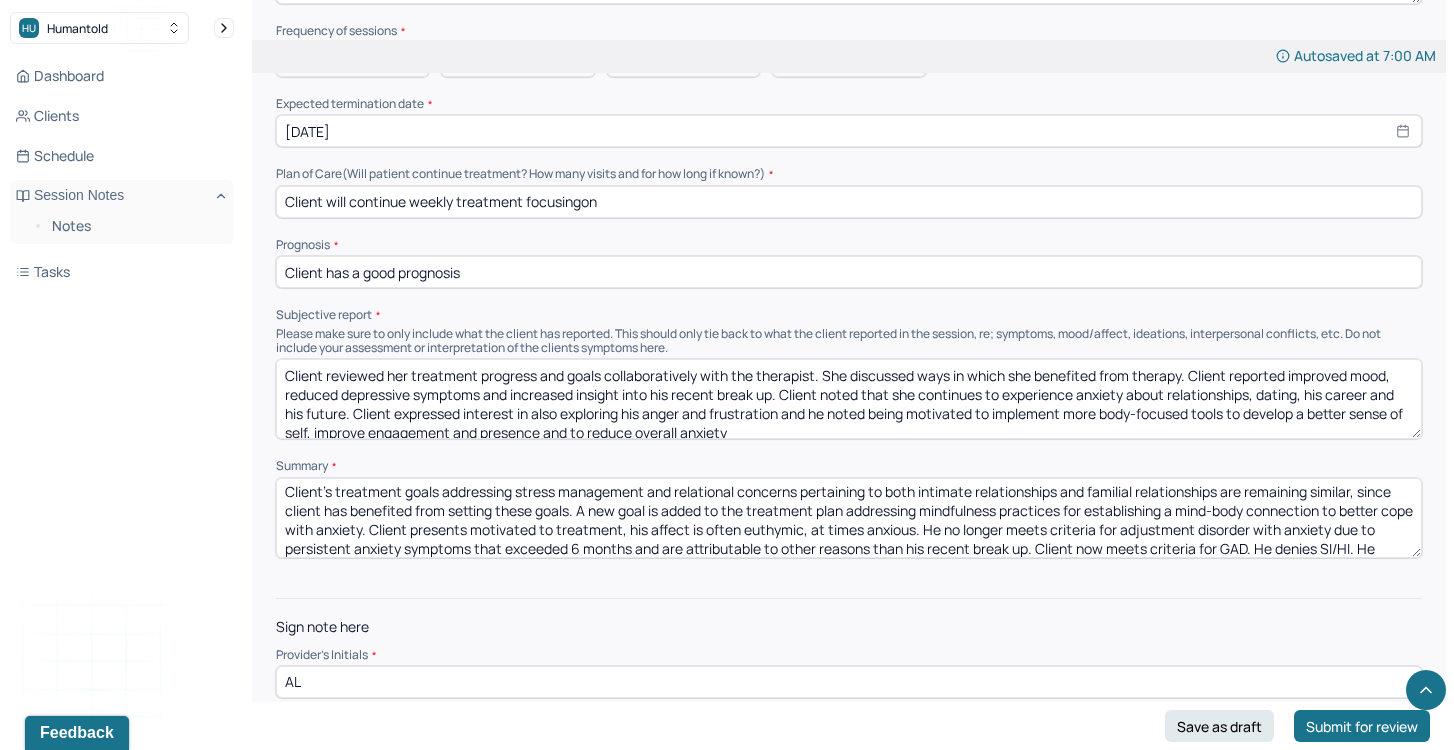 drag, startPoint x: 350, startPoint y: 471, endPoint x: 545, endPoint y: 471, distance: 195 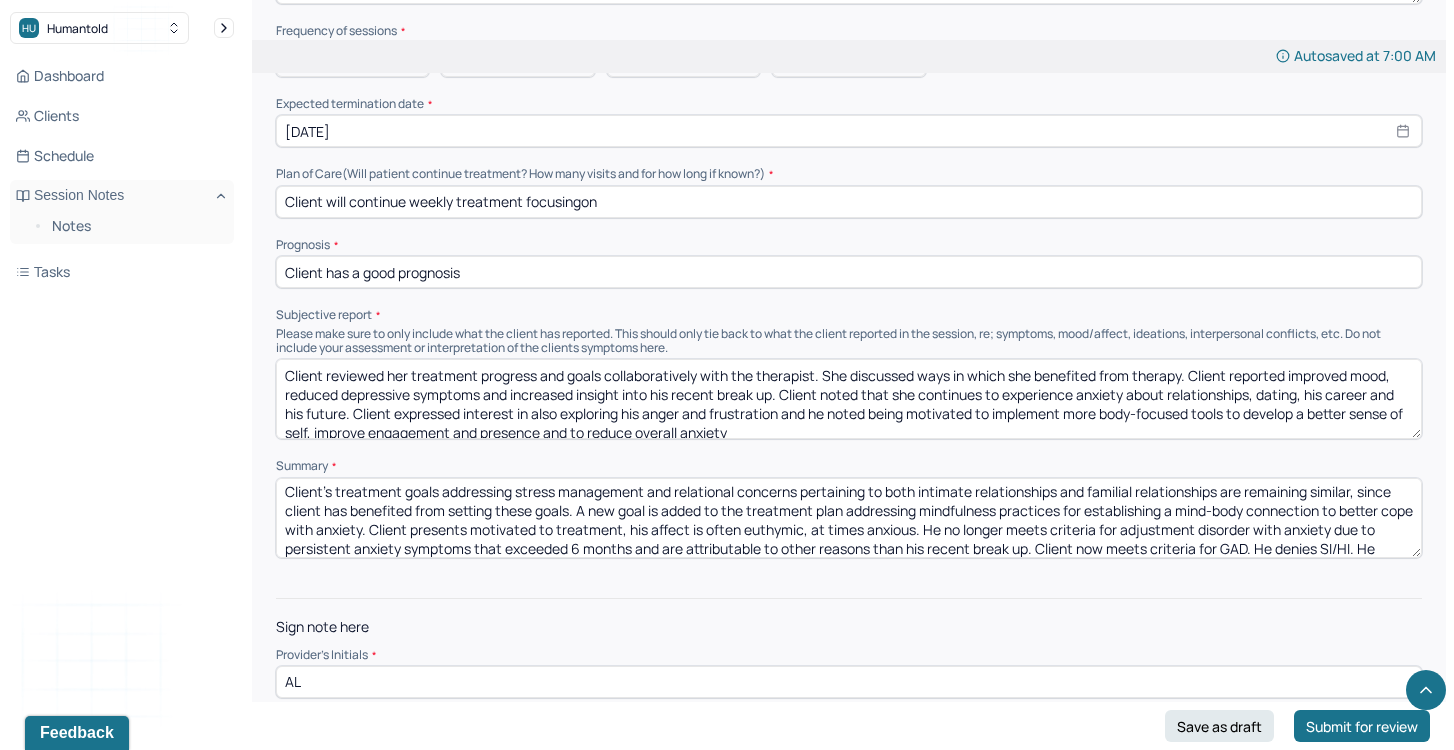 drag, startPoint x: 516, startPoint y: 470, endPoint x: 1160, endPoint y: 471, distance: 644.0008 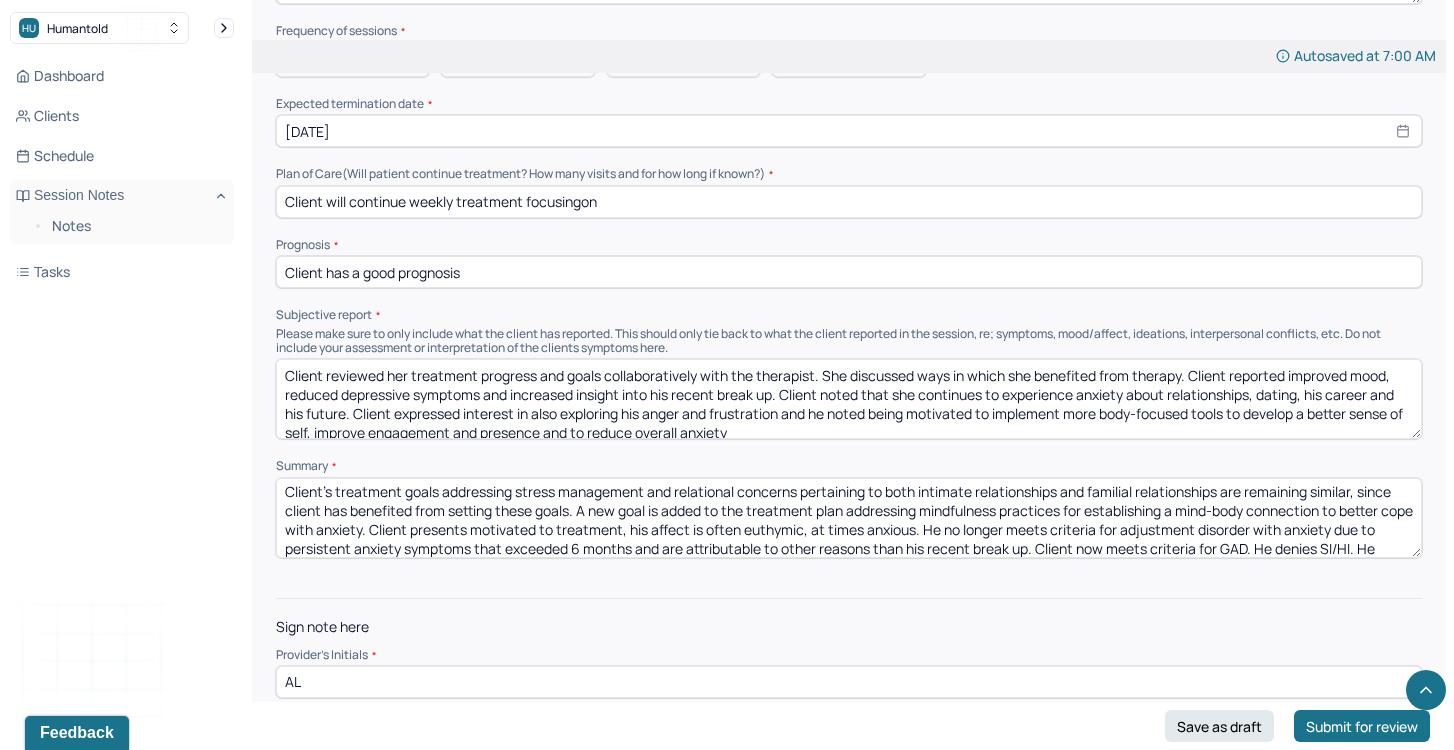 click on "Client's treatment goals addressing stress management and relational concerns pertaining to both intimate relationships and familial relationships are remaining similar, since client has benefited from setting these goals. A new goal is added to the treatment plan addressing mindfulness practices for establishing a mind-body connection to better cope with anxiety. Client presents motivated to treatment, his affect is often euthymic, at times anxious. He no longer meets criteria for adjustment disorder with anxiety due to persistent anxiety symptoms that exceeded 6 months and are attributable to other reasons than his recent break up. Client now meets criteria for GAD. He denies SI/HI. He adheres to past goals and notices some progress. Client is assessed to benefit from continued support." at bounding box center (849, 518) 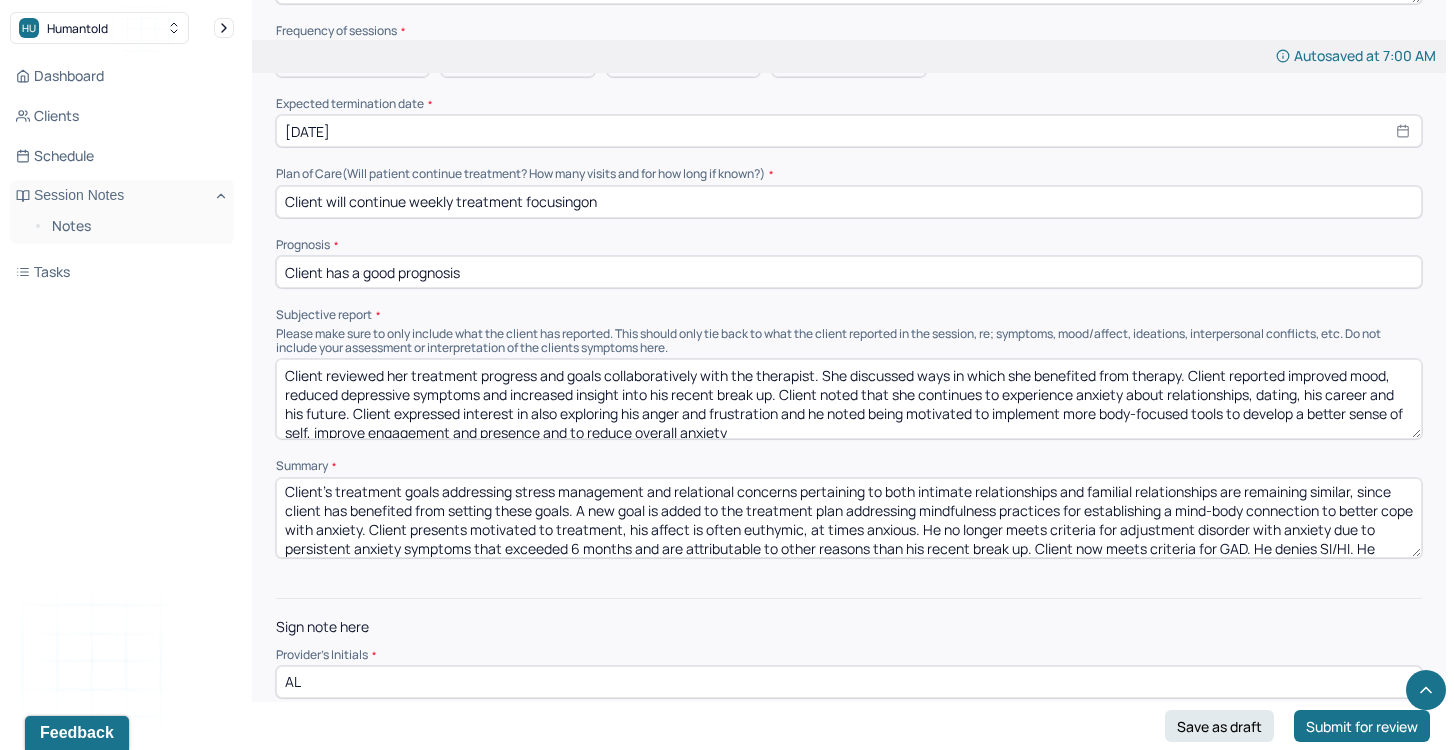 scroll, scrollTop: 0, scrollLeft: 0, axis: both 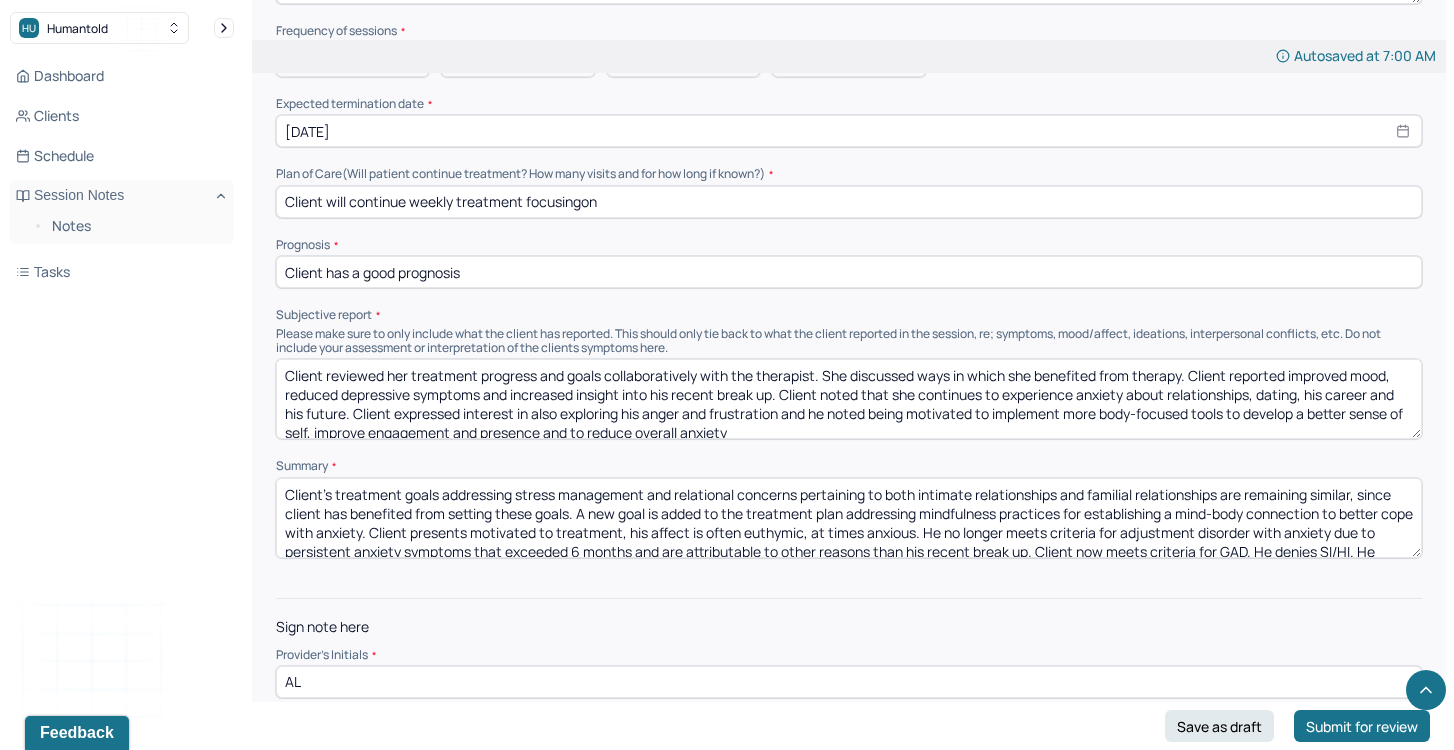 drag, startPoint x: 1224, startPoint y: 471, endPoint x: 516, endPoint y: 467, distance: 708.0113 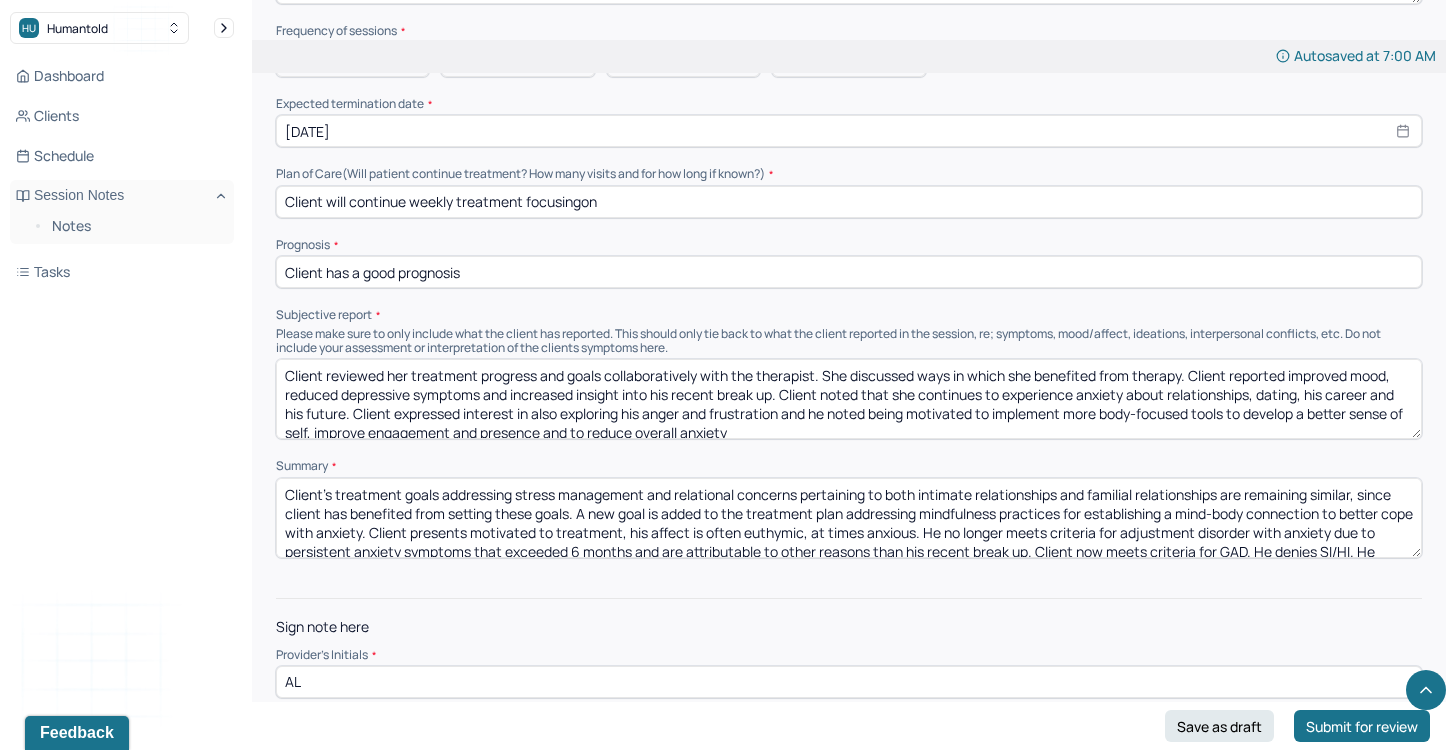 click on "Client's treatment goals addressing stress management and relational concerns pertaining to both intimate relationships and familial relationships are remaining similar, since client has benefited from setting these goals. A new goal is added to the treatment plan addressing mindfulness practices for establishing a mind-body connection to better cope with anxiety. Client presents motivated to treatment, his affect is often euthymic, at times anxious. He no longer meets criteria for adjustment disorder with anxiety due to persistent anxiety symptoms that exceeded 6 months and are attributable to other reasons than his recent break up. Client now meets criteria for GAD. He denies SI/HI. He adheres to past goals and notices some progress. Client is assessed to benefit from continued support." at bounding box center [849, 518] 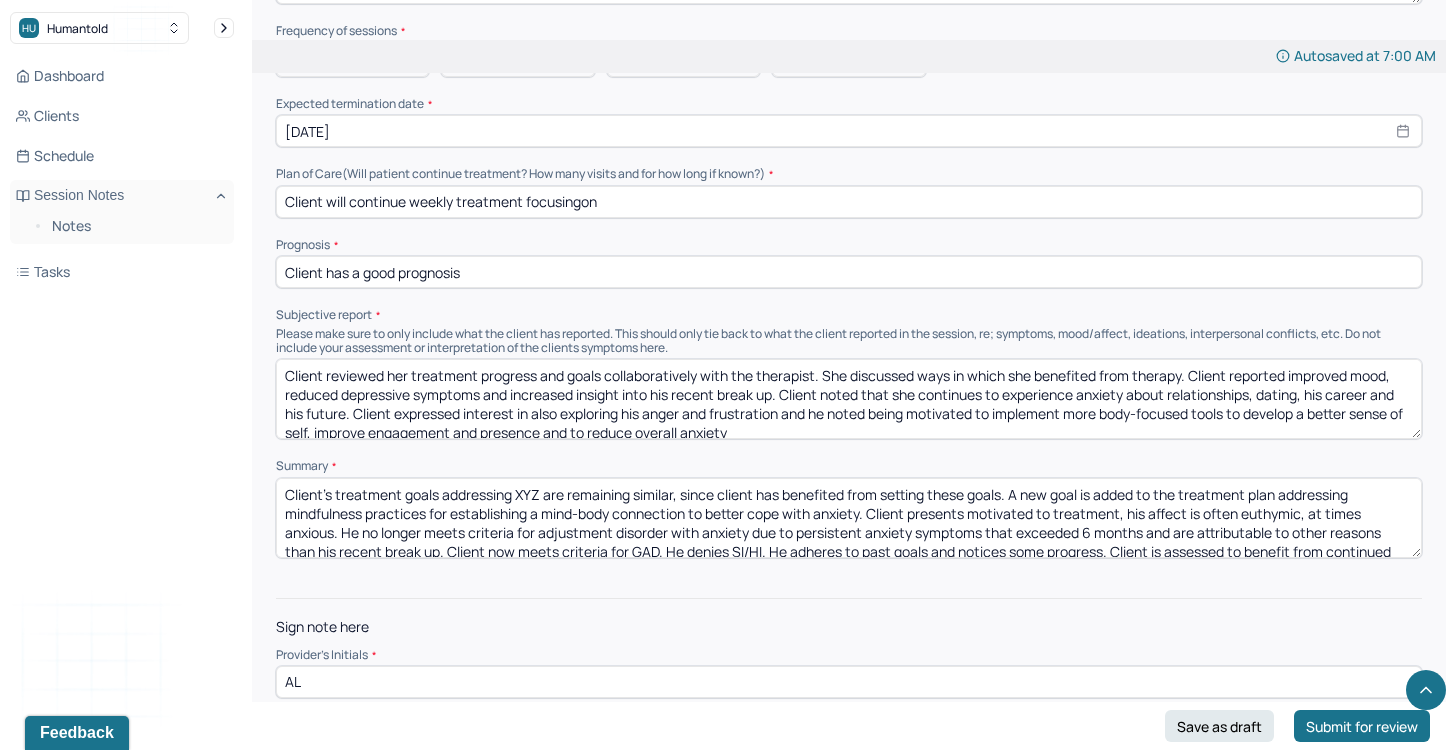 drag, startPoint x: 285, startPoint y: 489, endPoint x: 870, endPoint y: 495, distance: 585.03076 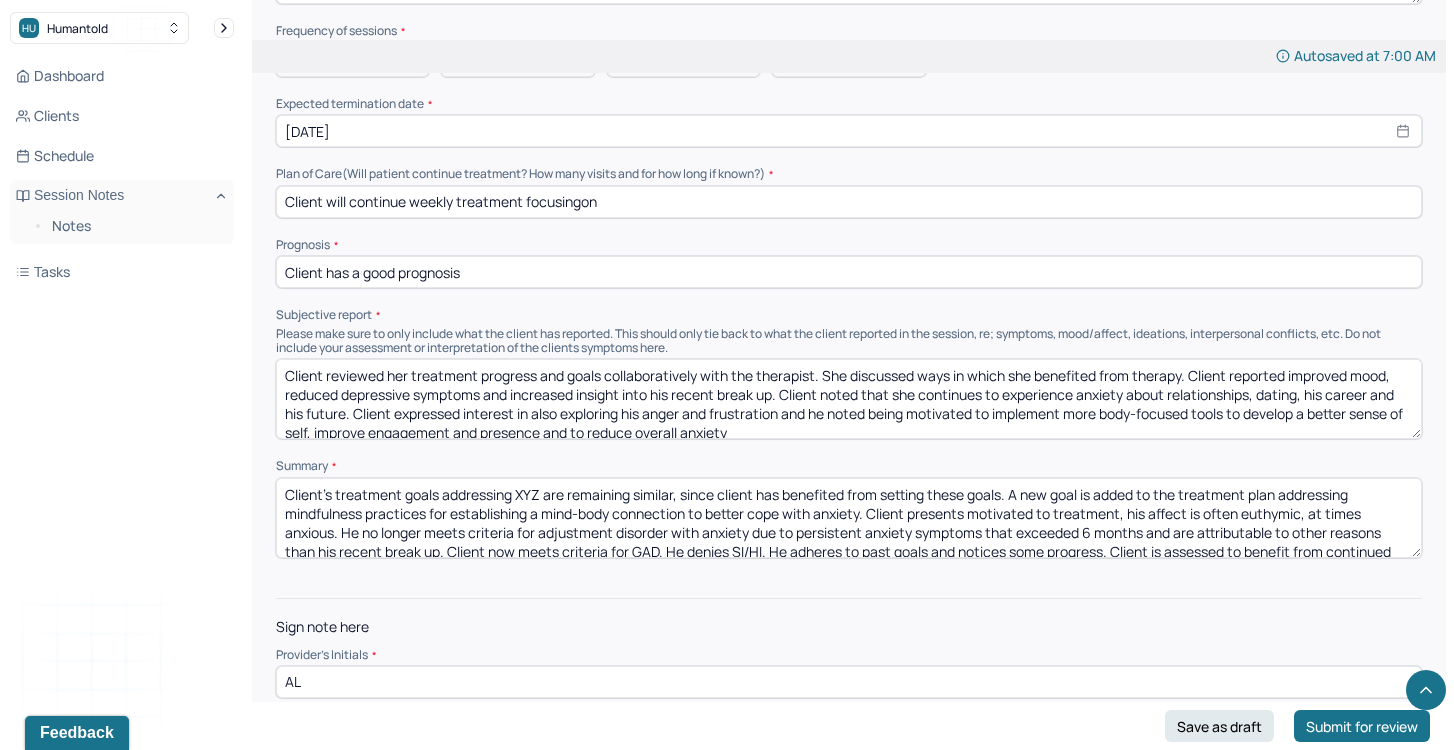 click on "Client's treatment goals addressing XYZ are remaining similar, since client has benefited from setting these goals. A new goal is added to the treatment plan addressing mindfulness practices for establishing a mind-body connection to better cope with anxiety. Client presents motivated to treatment, his affect is often euthymic, at times anxious. He no longer meets criteria for adjustment disorder with anxiety due to persistent anxiety symptoms that exceeded 6 months and are attributable to other reasons than his recent break up. Client now meets criteria for GAD. He denies SI/HI. He adheres to past goals and notices some progress. Client is assessed to benefit from continued support." at bounding box center (849, 518) 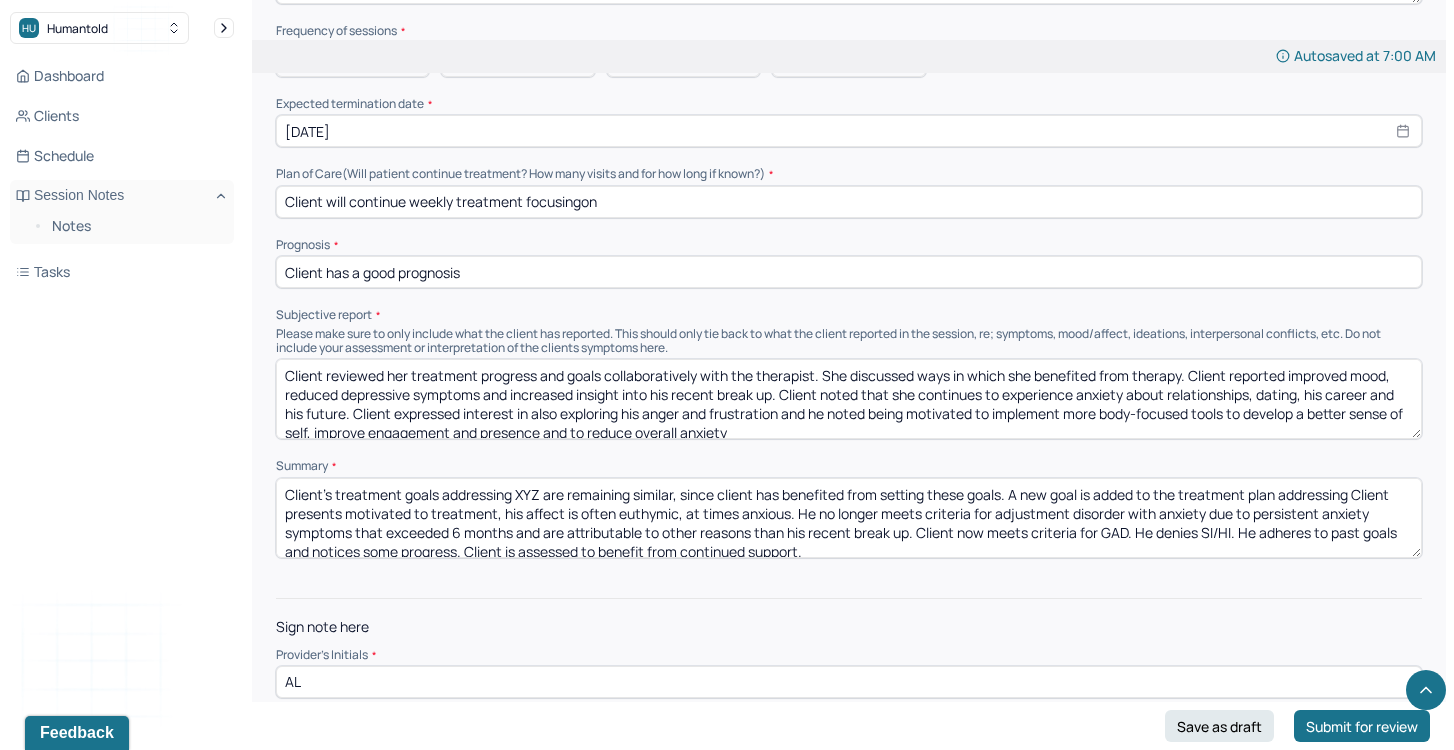 drag, startPoint x: 387, startPoint y: 489, endPoint x: 549, endPoint y: 489, distance: 162 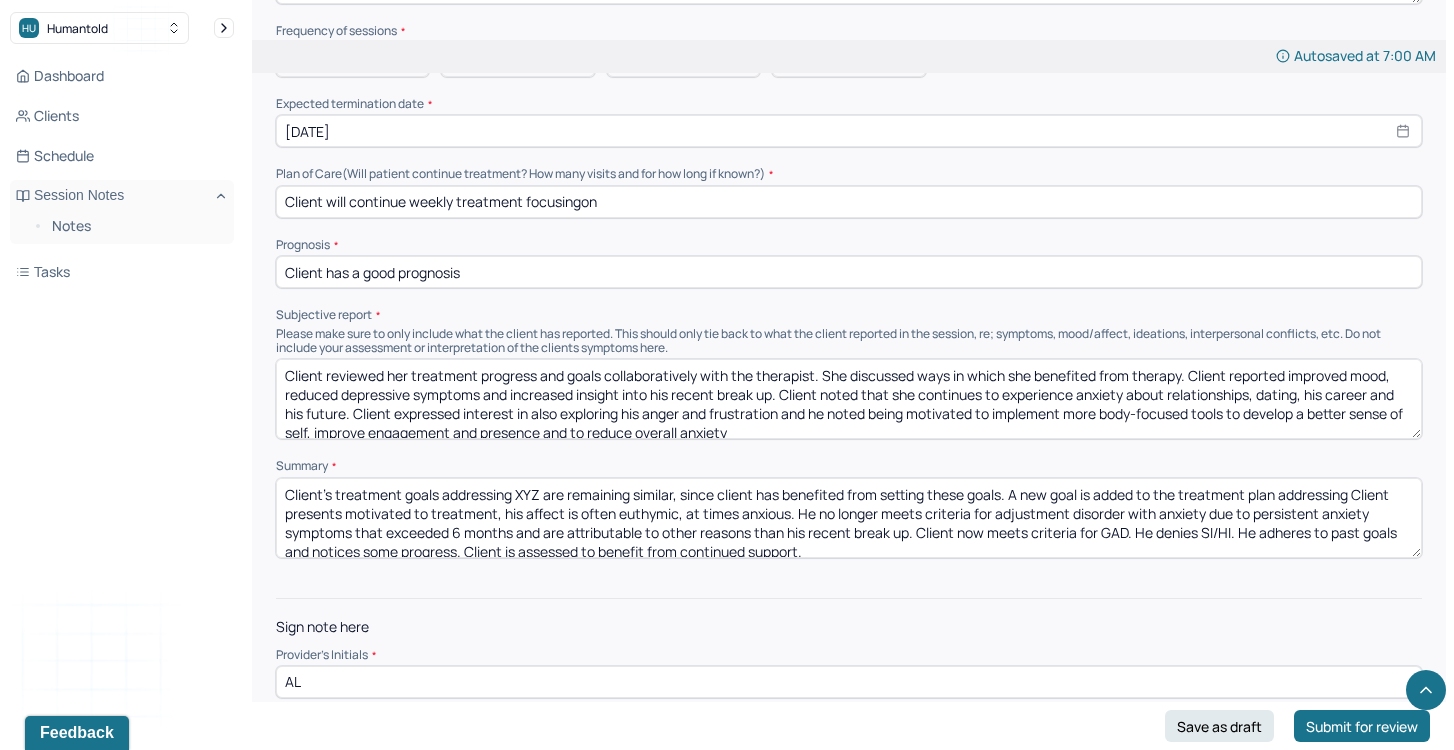 click on "Client's treatment goals addressing XYZ are remaining similar, since client has benefited from setting these goals. A new goal is added to the treatment plan addressing Client presents motivated to treatment, his affect is often euthymic, at times anxious. He no longer meets criteria for adjustment disorder with anxiety due to persistent anxiety symptoms that exceeded 6 months and are attributable to other reasons than his recent break up. Client now meets criteria for GAD. He denies SI/HI. He adheres to past goals and notices some progress. Client is assessed to benefit from continued support." at bounding box center [849, 518] 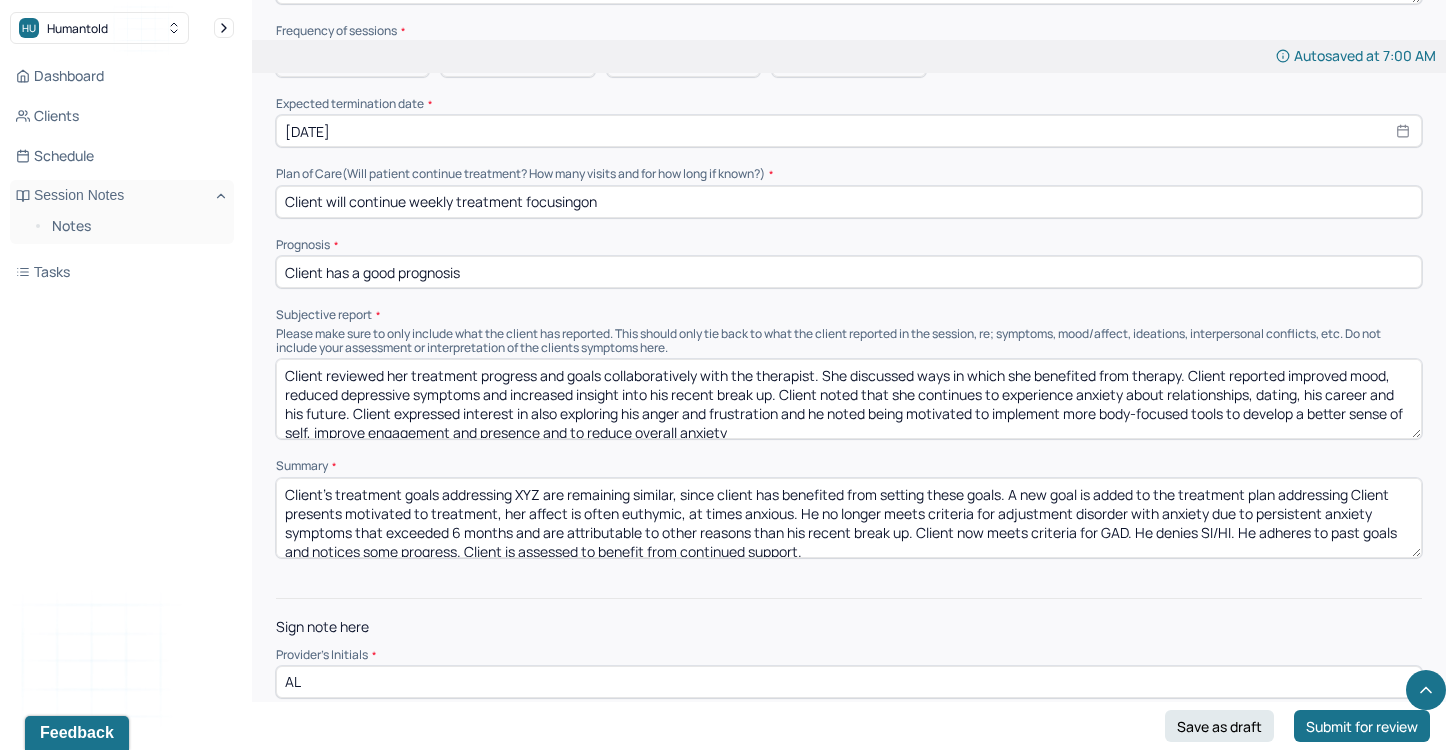 drag, startPoint x: 798, startPoint y: 490, endPoint x: 912, endPoint y: 507, distance: 115.260574 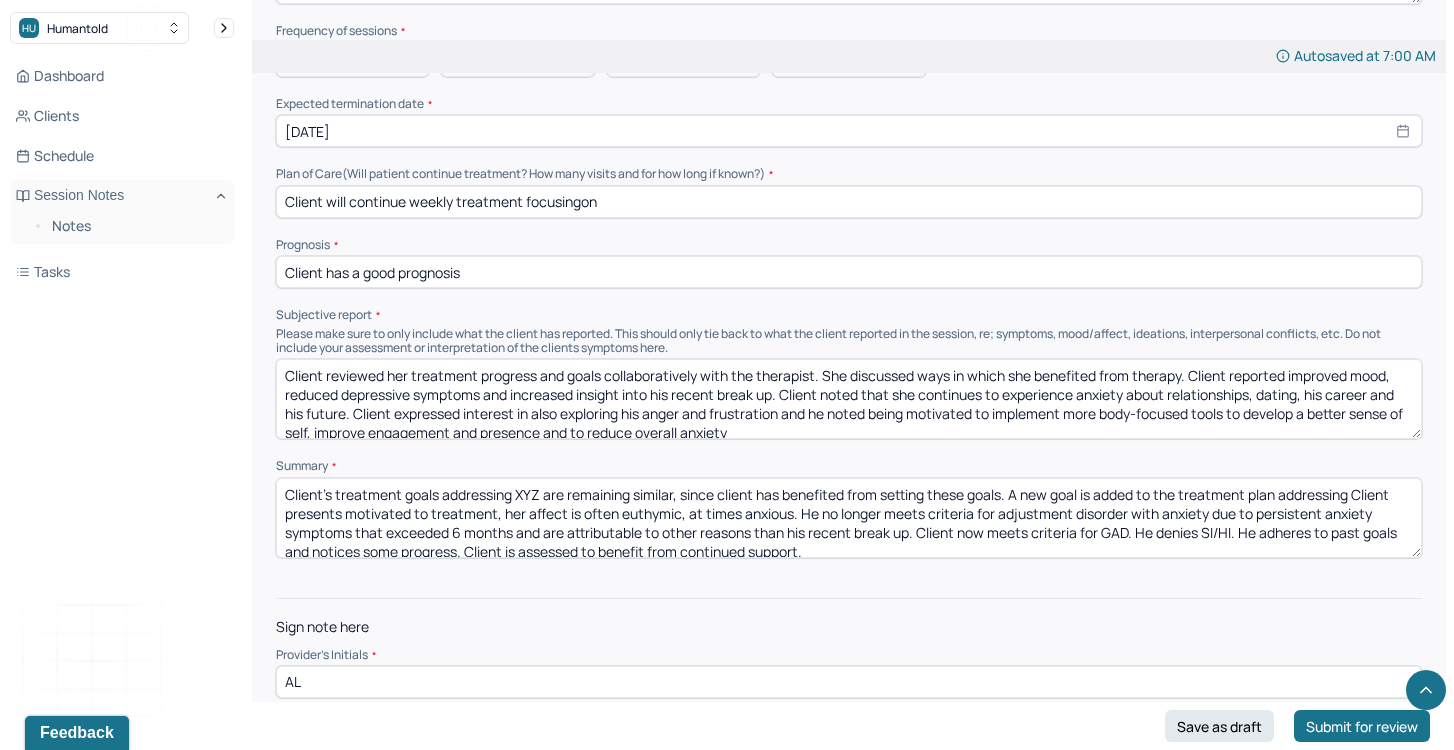 click on "Client's treatment goals addressing XYZ are remaining similar, since client has benefited from setting these goals. A new goal is added to the treatment plan addressing Client presents motivated to treatment, her affect is often euthymic, at times anxious. He no longer meets criteria for adjustment disorder with anxiety due to persistent anxiety symptoms that exceeded 6 months and are attributable to other reasons than his recent break up. Client now meets criteria for GAD. He denies SI/HI. He adheres to past goals and notices some progress. Client is assessed to benefit from continued support." at bounding box center (849, 518) 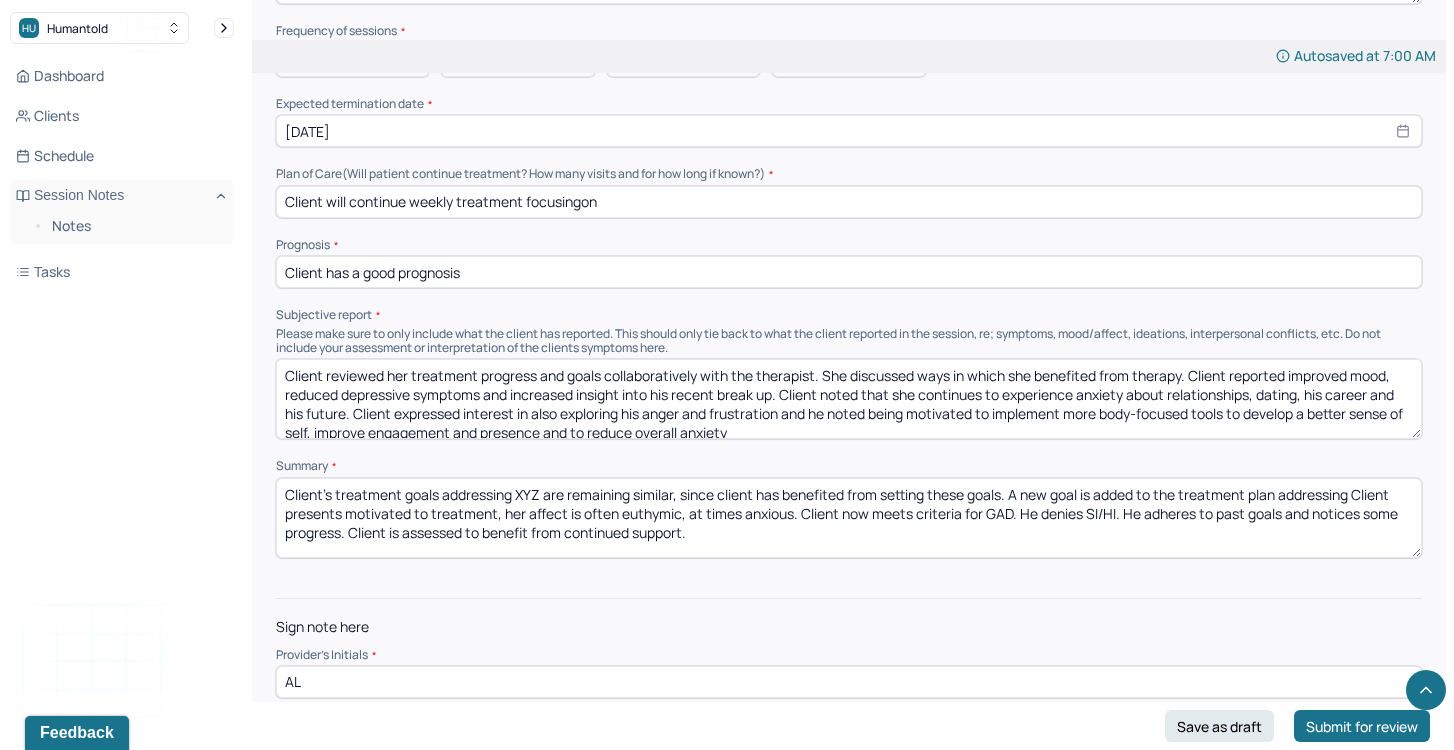 drag, startPoint x: 1019, startPoint y: 493, endPoint x: 800, endPoint y: 490, distance: 219.02055 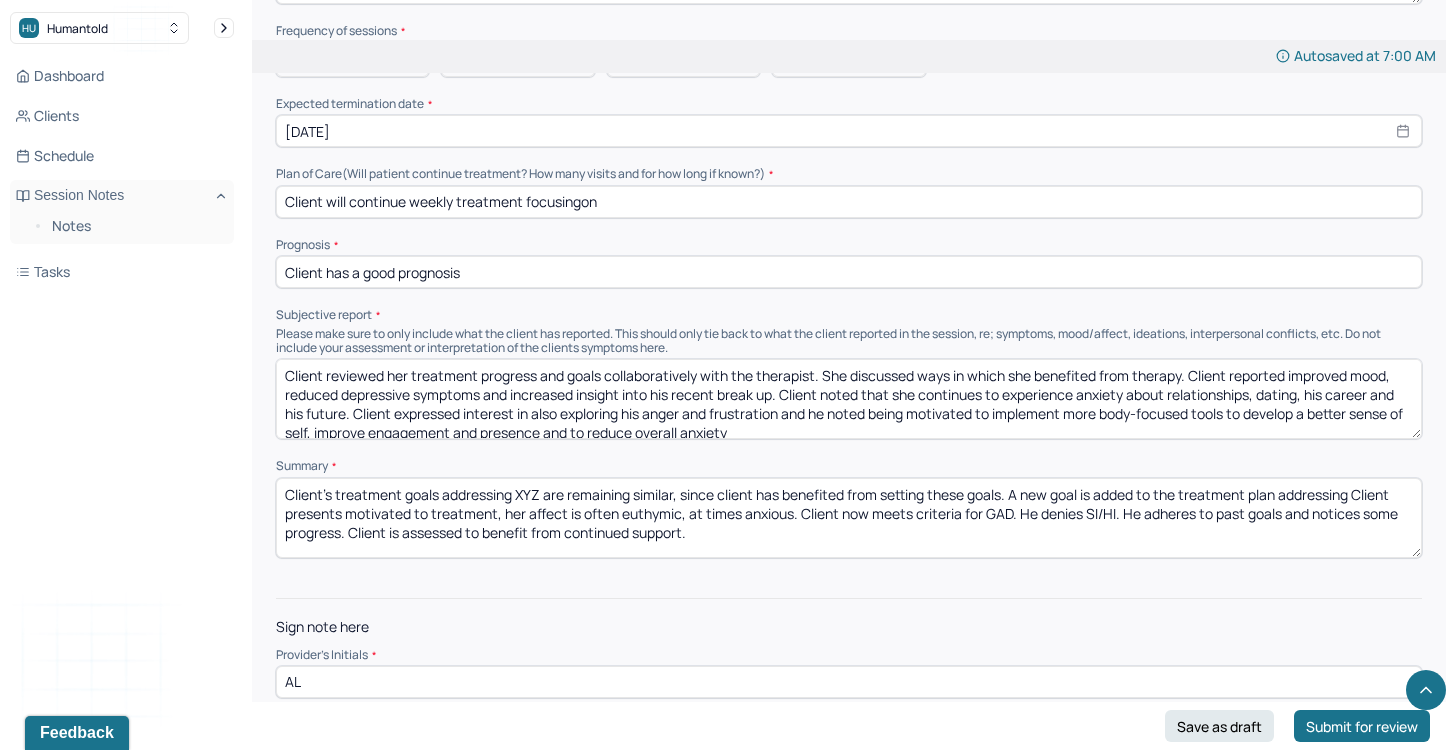 click on "Client's treatment goals addressing XYZ are remaining similar, since client has benefited from setting these goals. A new goal is added to the treatment plan addressing Client presents motivated to treatment, her affect is often euthymic, at times anxious. Client now meets criteria for GAD. He denies SI/HI. He adheres to past goals and notices some progress. Client is assessed to benefit from continued support." at bounding box center [849, 518] 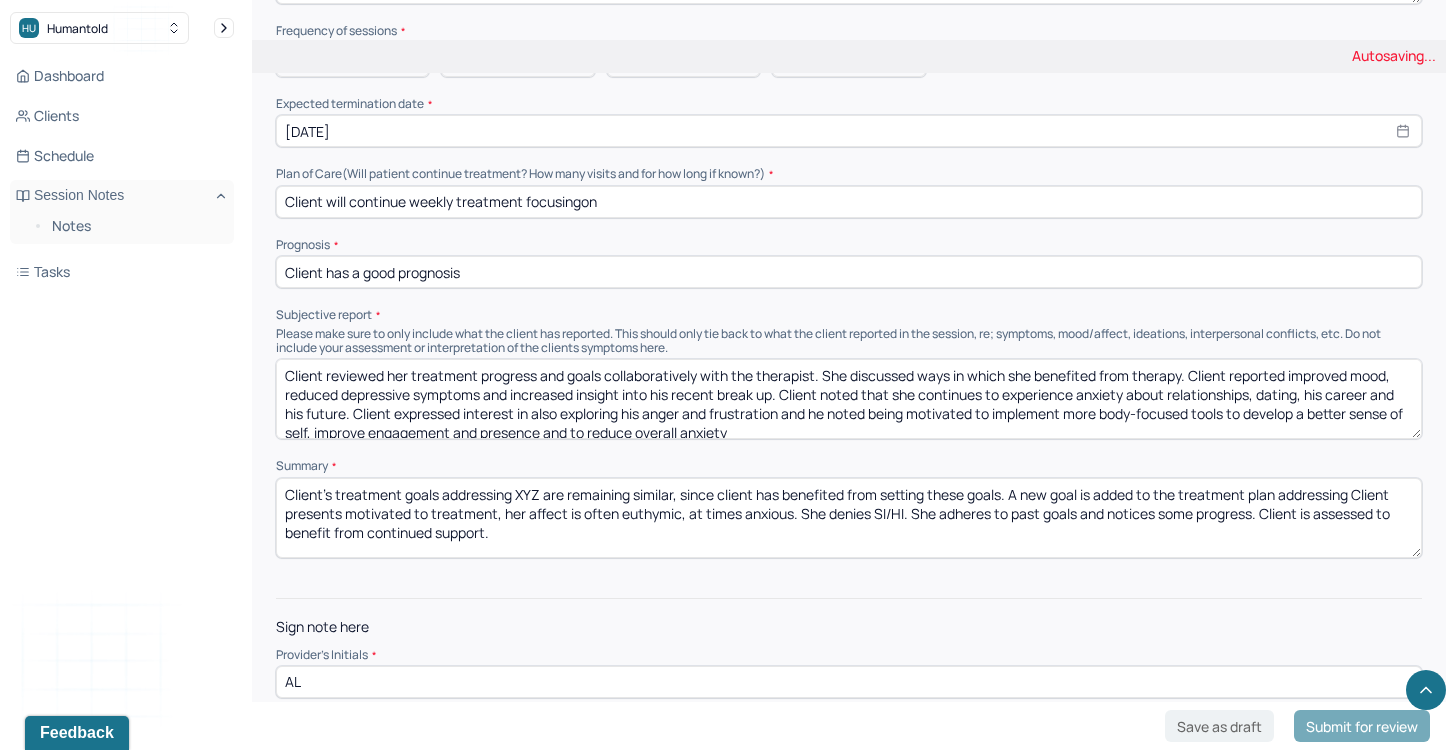 drag, startPoint x: 1044, startPoint y: 485, endPoint x: 1112, endPoint y: 505, distance: 70.88018 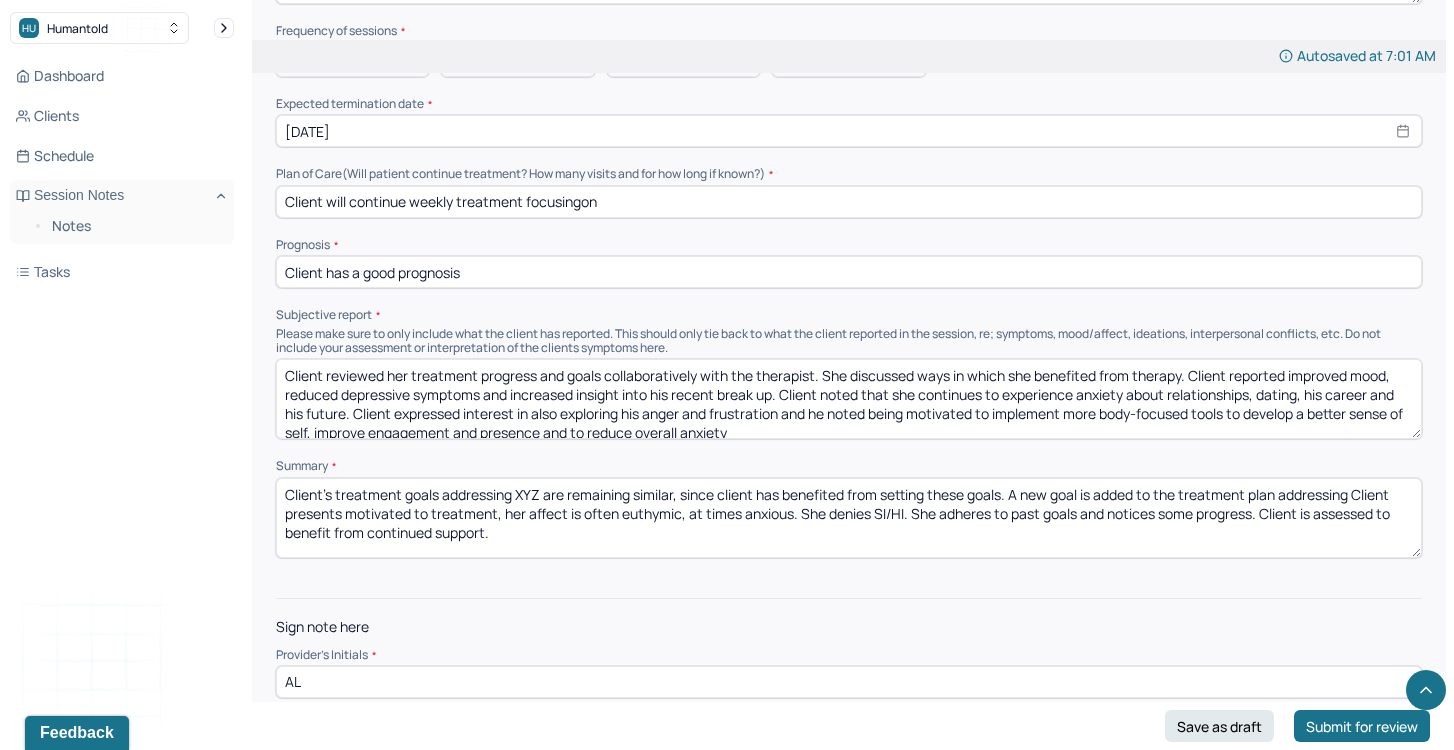 click on "Client's treatment goals addressing XYZ are remaining similar, since client has benefited from setting these goals. A new goal is added to the treatment plan addressing Client presents motivated to treatment, her affect is often euthymic, at times anxious. She denies SI/HI. He adheres to past goals and notices some progress. Client is assessed to benefit from continued support." at bounding box center (849, 518) 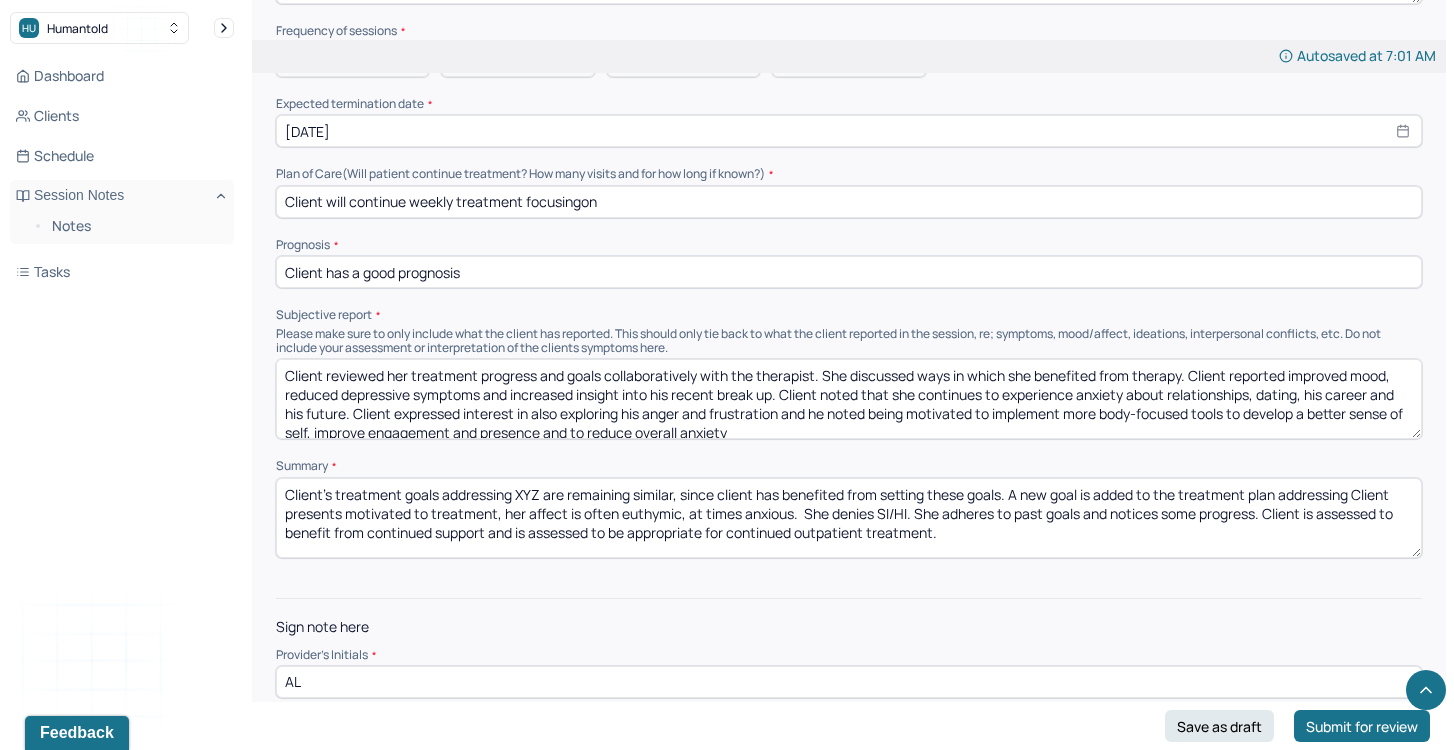 type on "Client's treatment goals addressing XYZ are remaining similar, since client has benefited from setting these goals. A new goal is added to the treatment plan addressing Client presents motivated to treatment, her affect is often euthymic, at times anxious.  She denies SI/HI. She adheres to past goals and notices some progress. Client is assessed to benefit from continued support and is assessed to be appropriate for continued outpatient treatment." 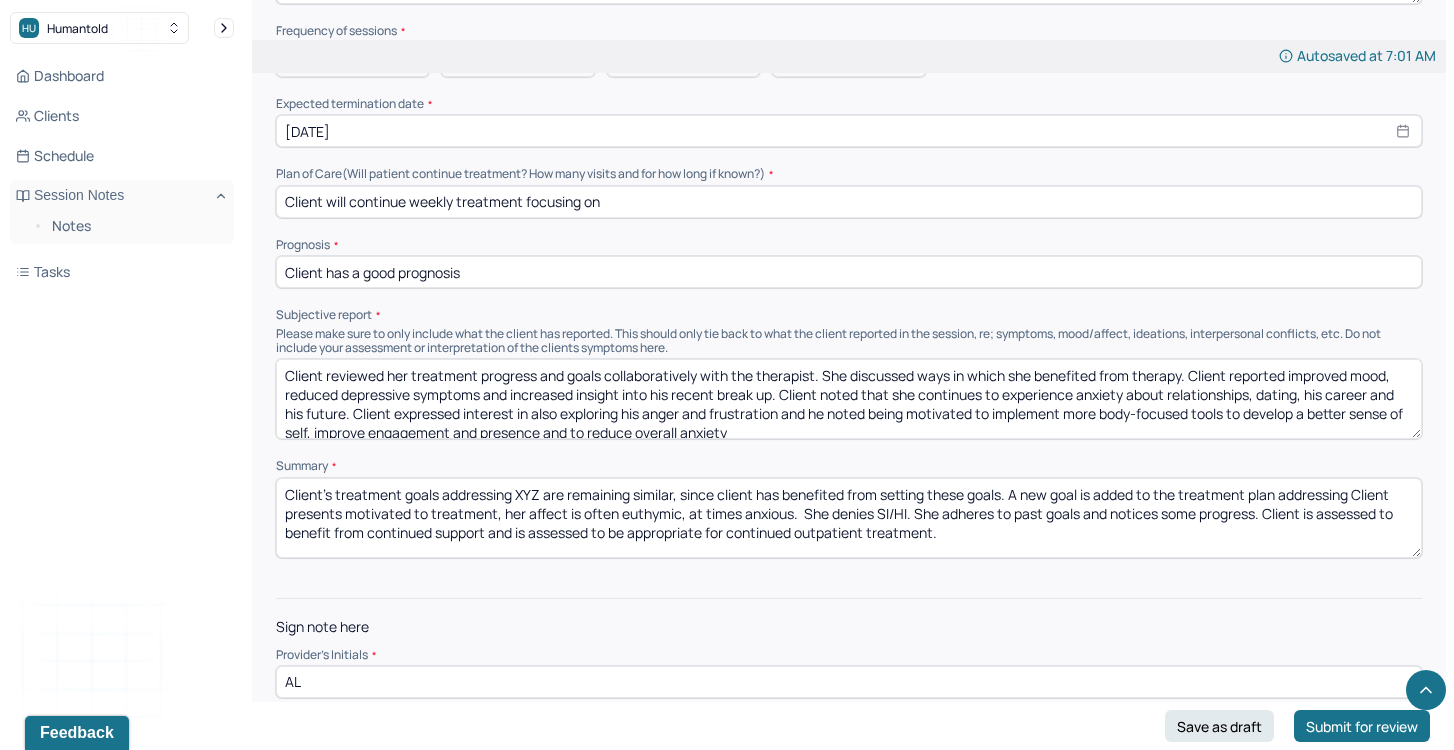 click on "Client will continue weekly treatment focusing on" at bounding box center [849, 202] 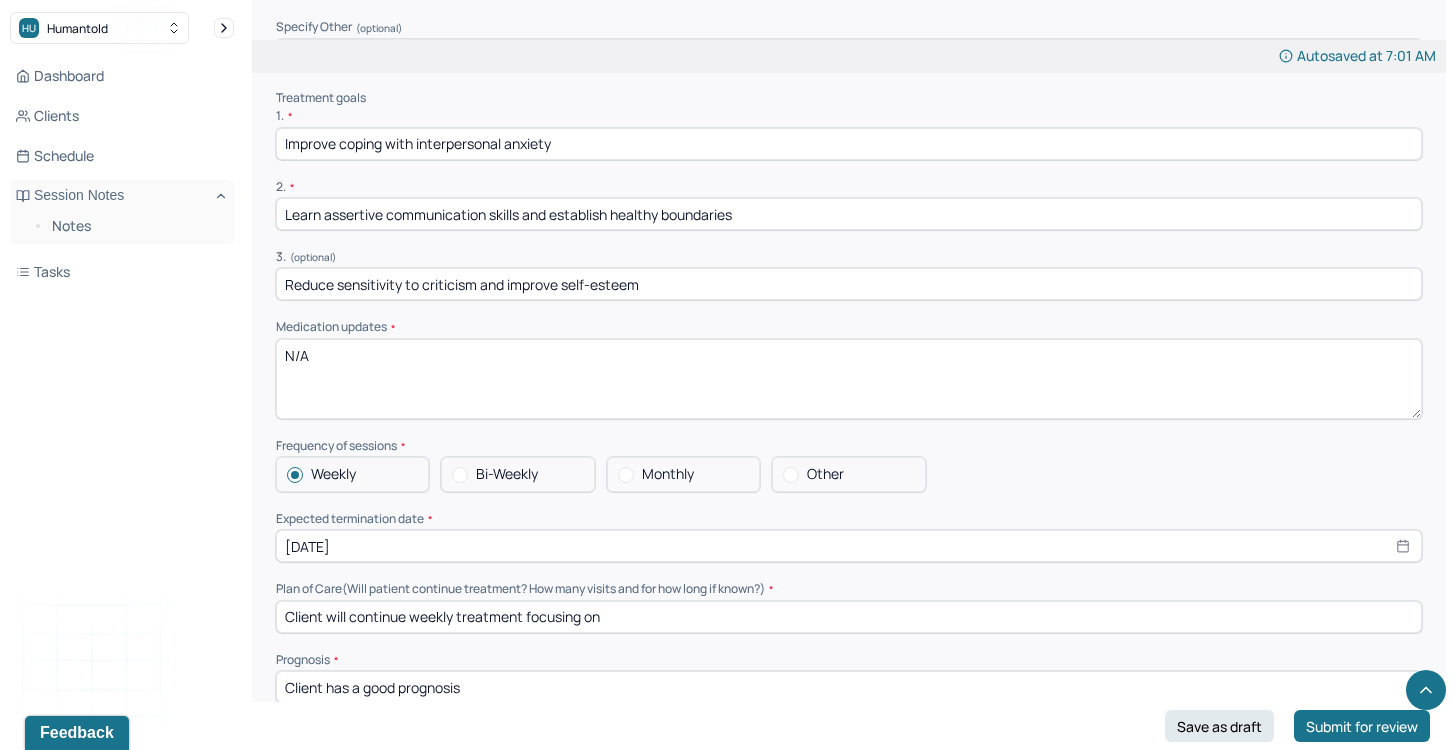 scroll, scrollTop: 3956, scrollLeft: 0, axis: vertical 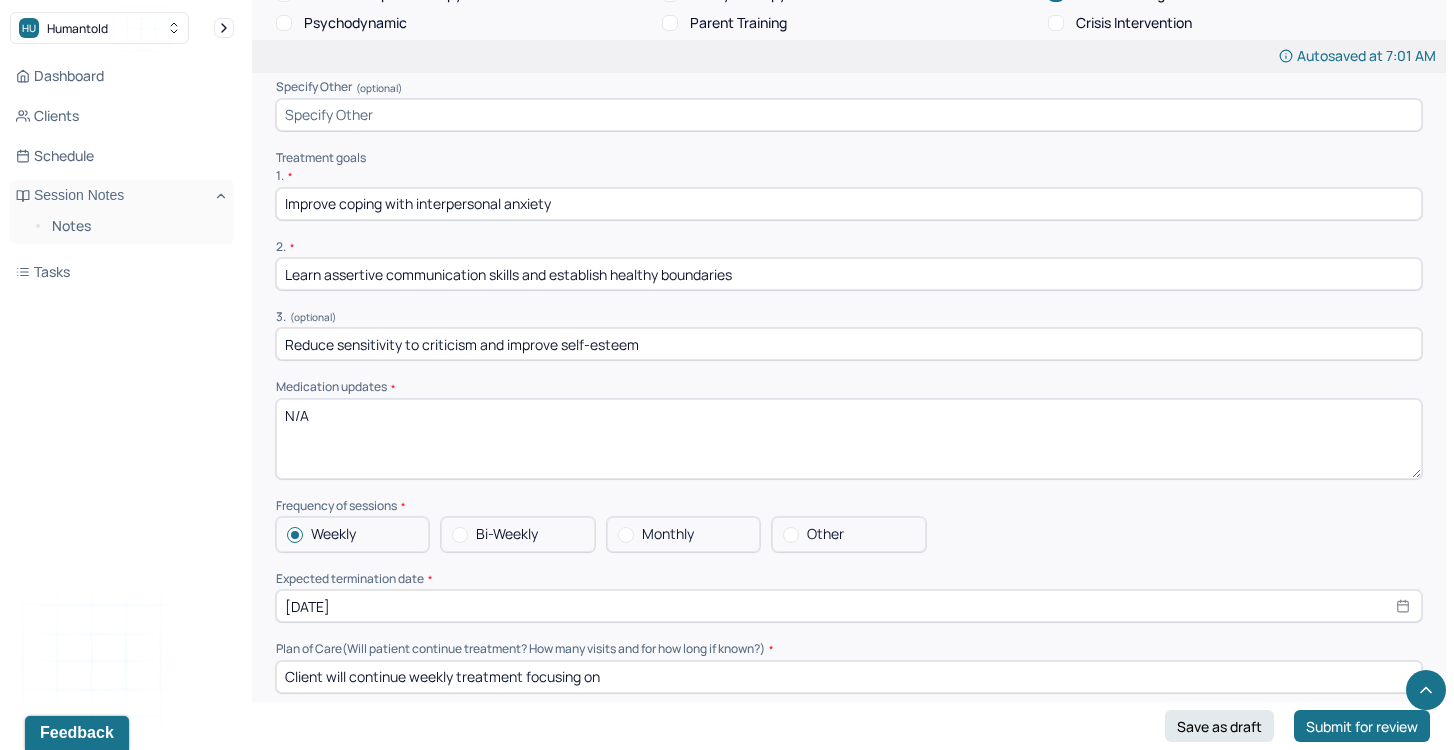 type on "Client will continue weekly treatment focusing on" 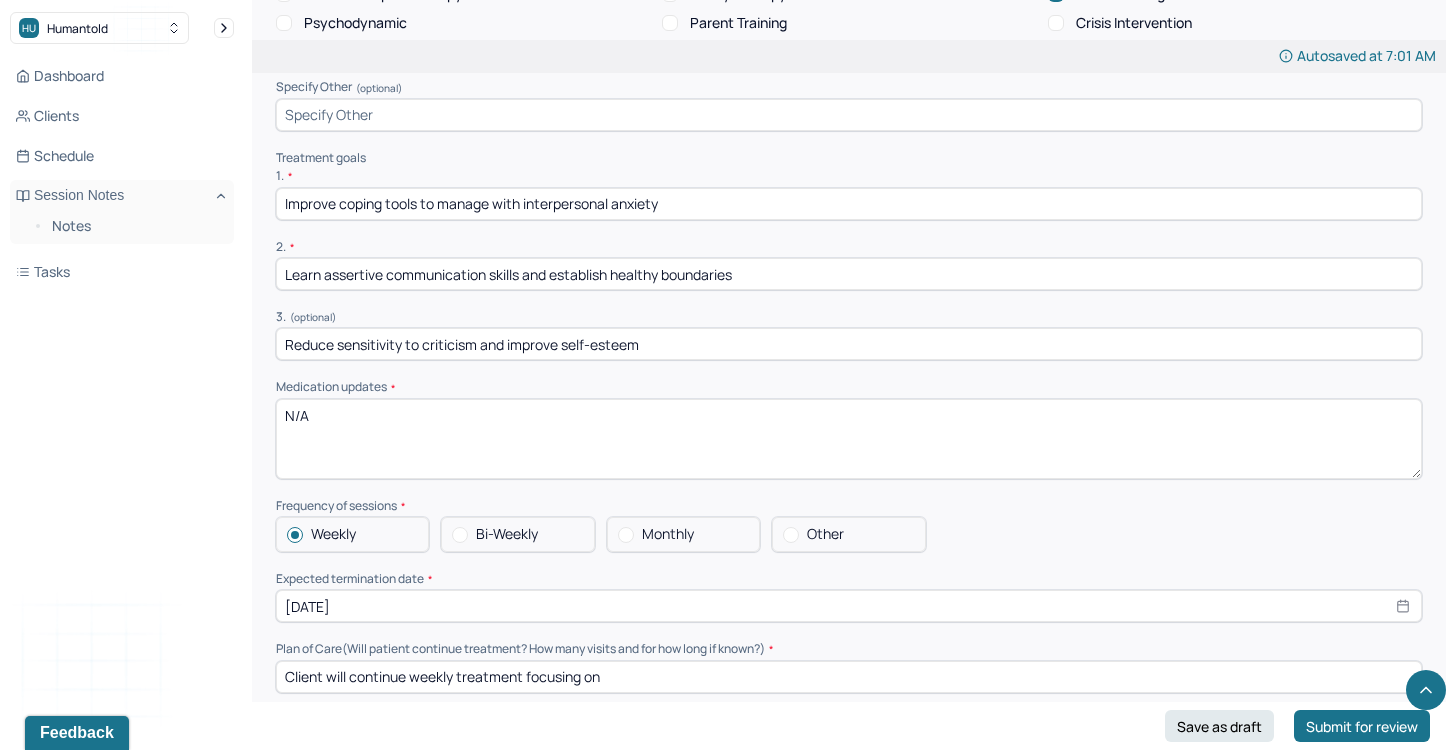 click on "Improve coping tools to manage with interpersonal anxiety" at bounding box center [849, 204] 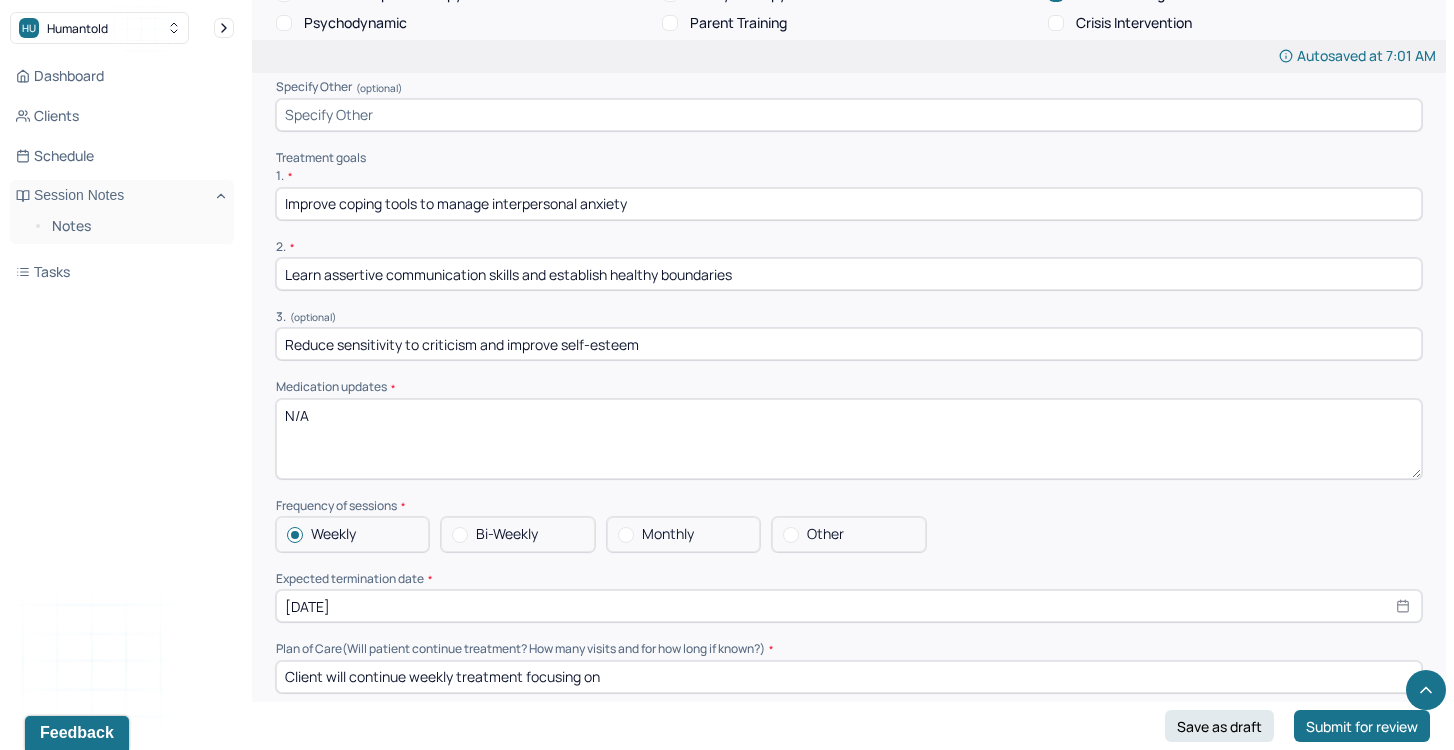 click on "Improve coping tools to manage interpersonal anxiety" at bounding box center (849, 204) 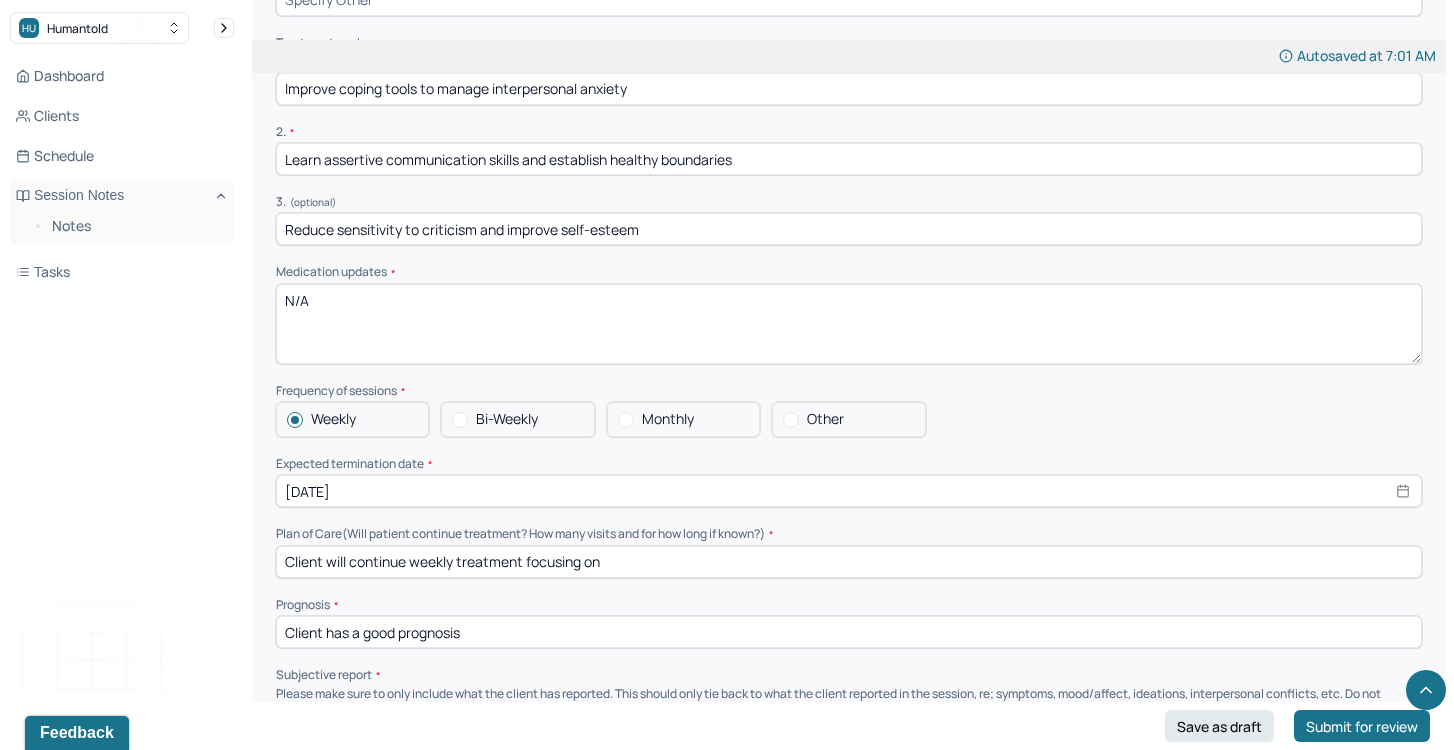 scroll, scrollTop: 4072, scrollLeft: 0, axis: vertical 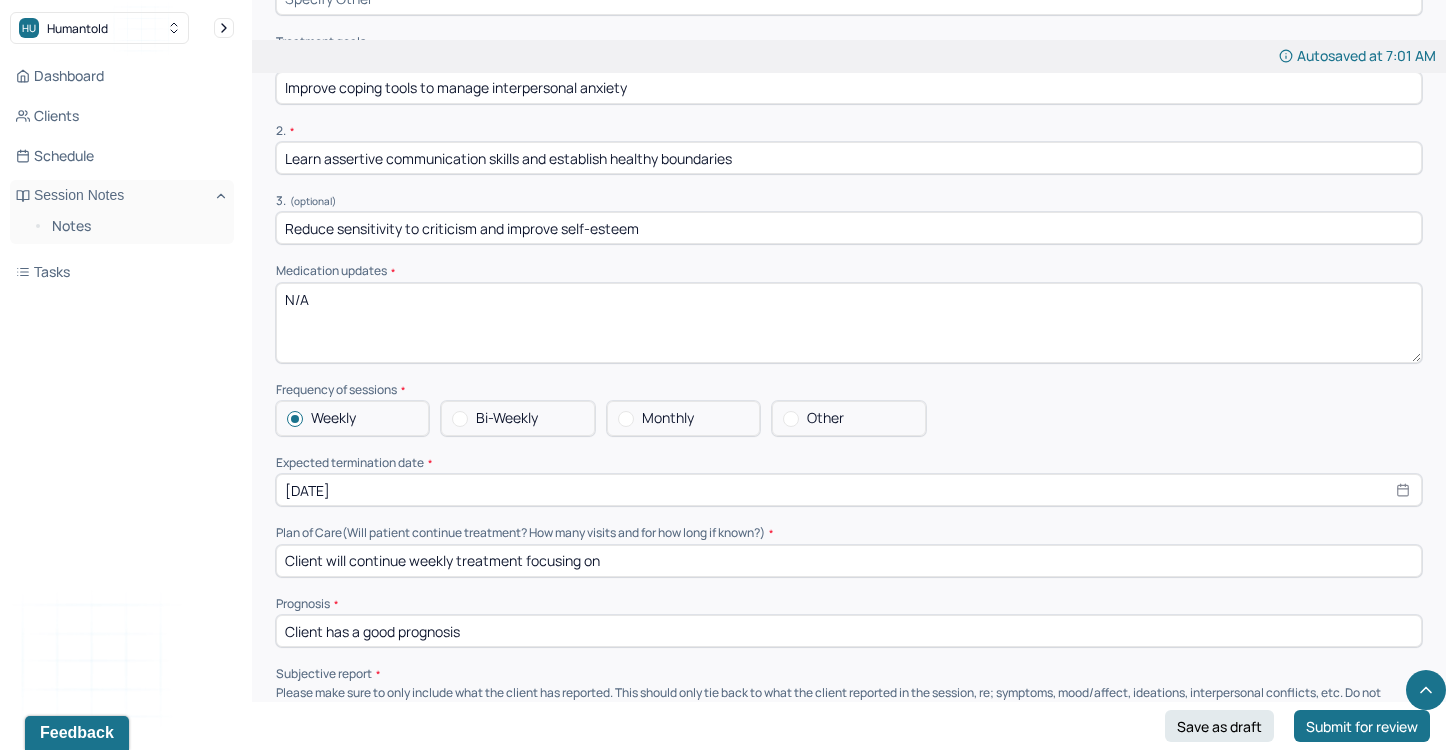 type on "Improve coping tools to manage interpersonal anxiety" 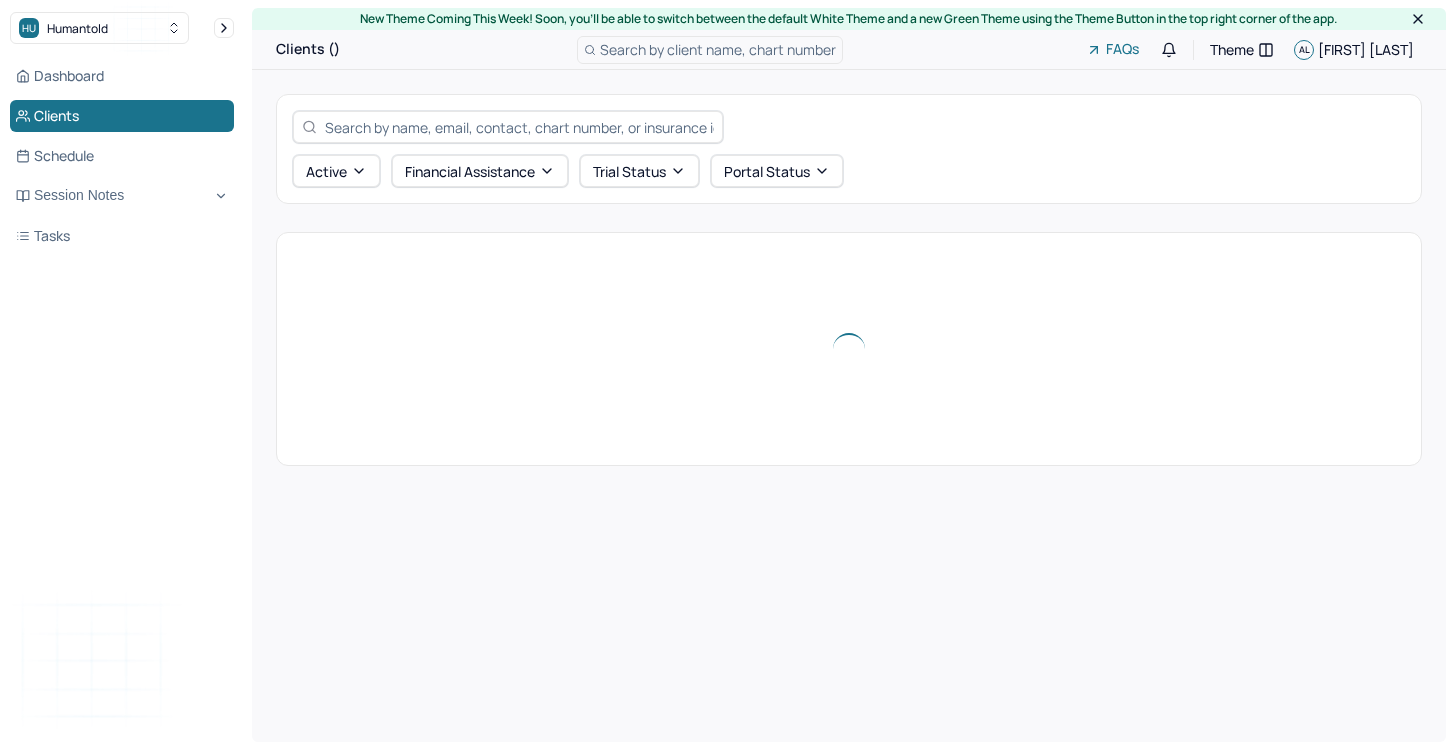 scroll, scrollTop: 0, scrollLeft: 0, axis: both 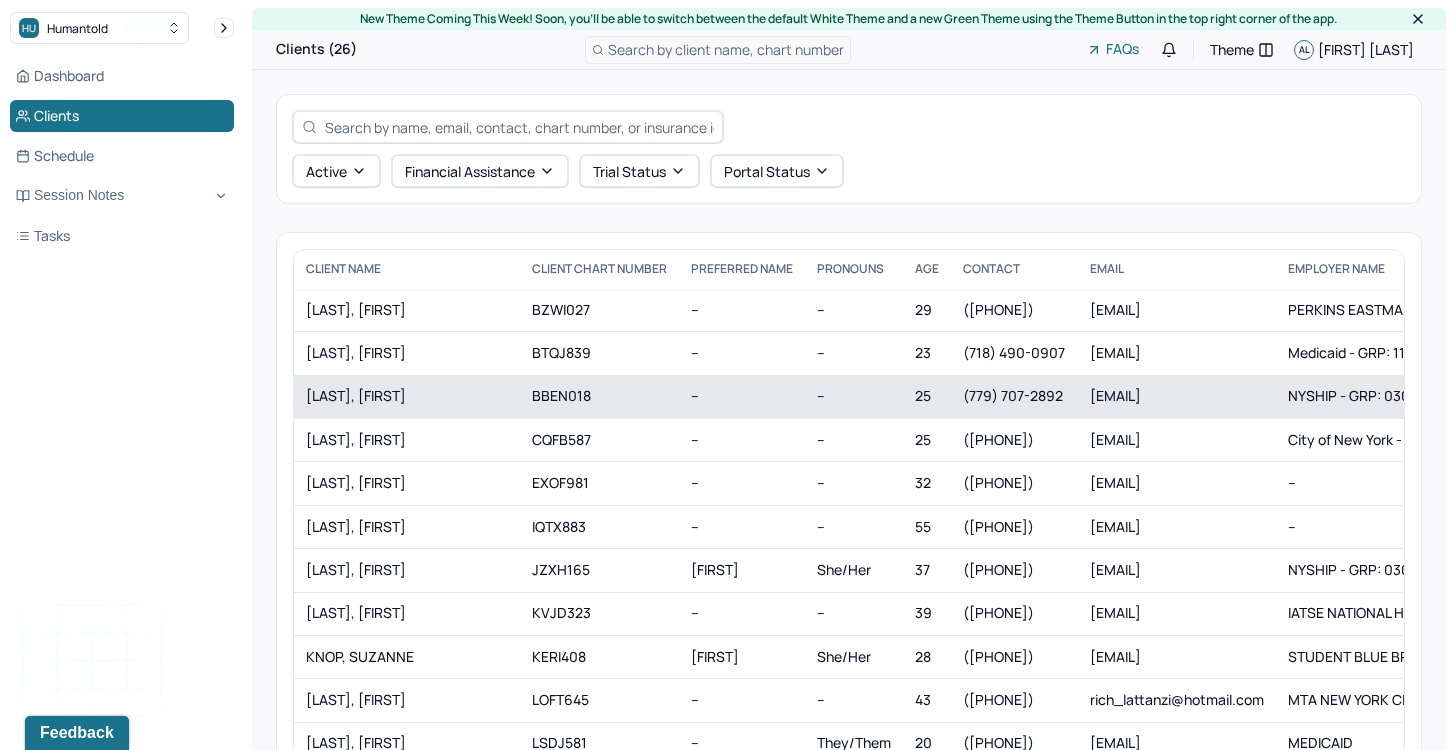 click on "[LAST], [FIRST]" at bounding box center (407, 396) 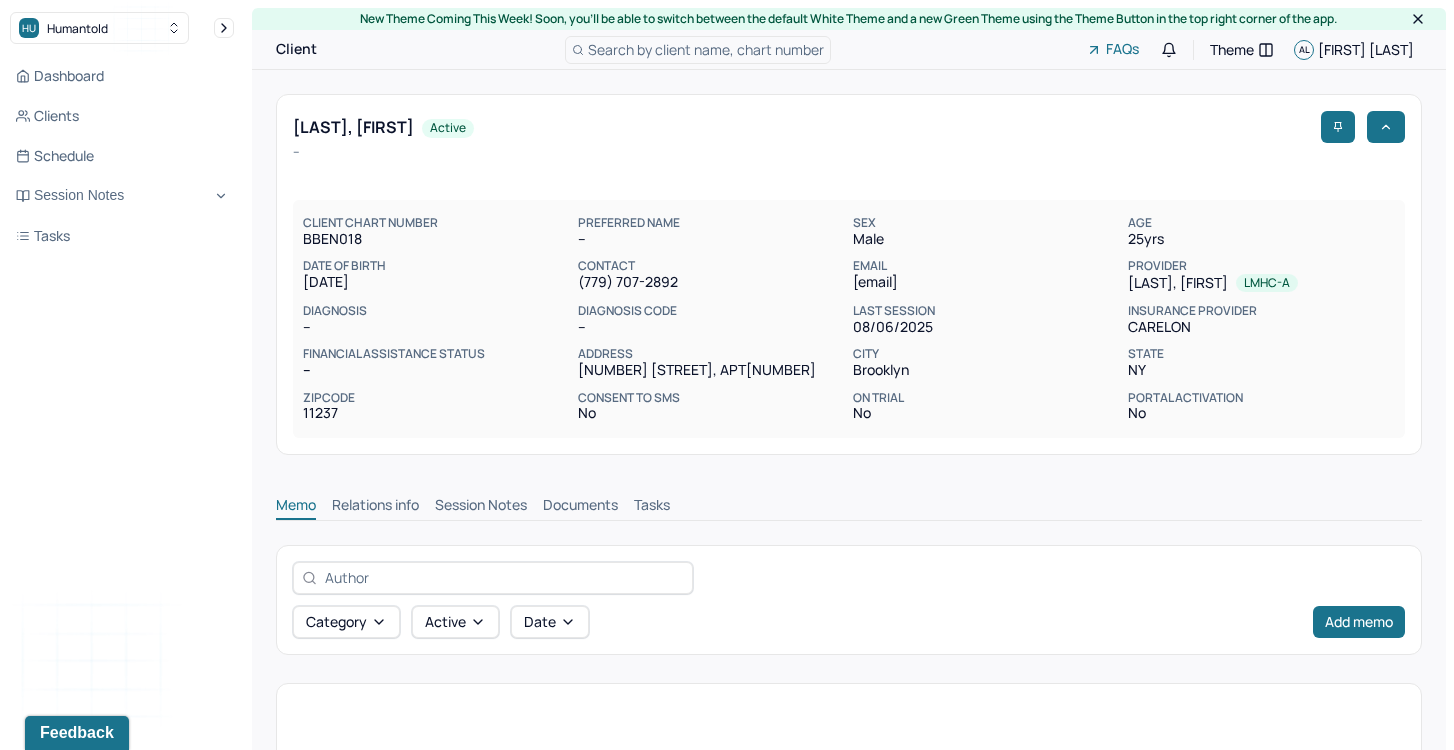 click on "Memo Relations info Session Notes Documents Tasks" at bounding box center (849, 508) 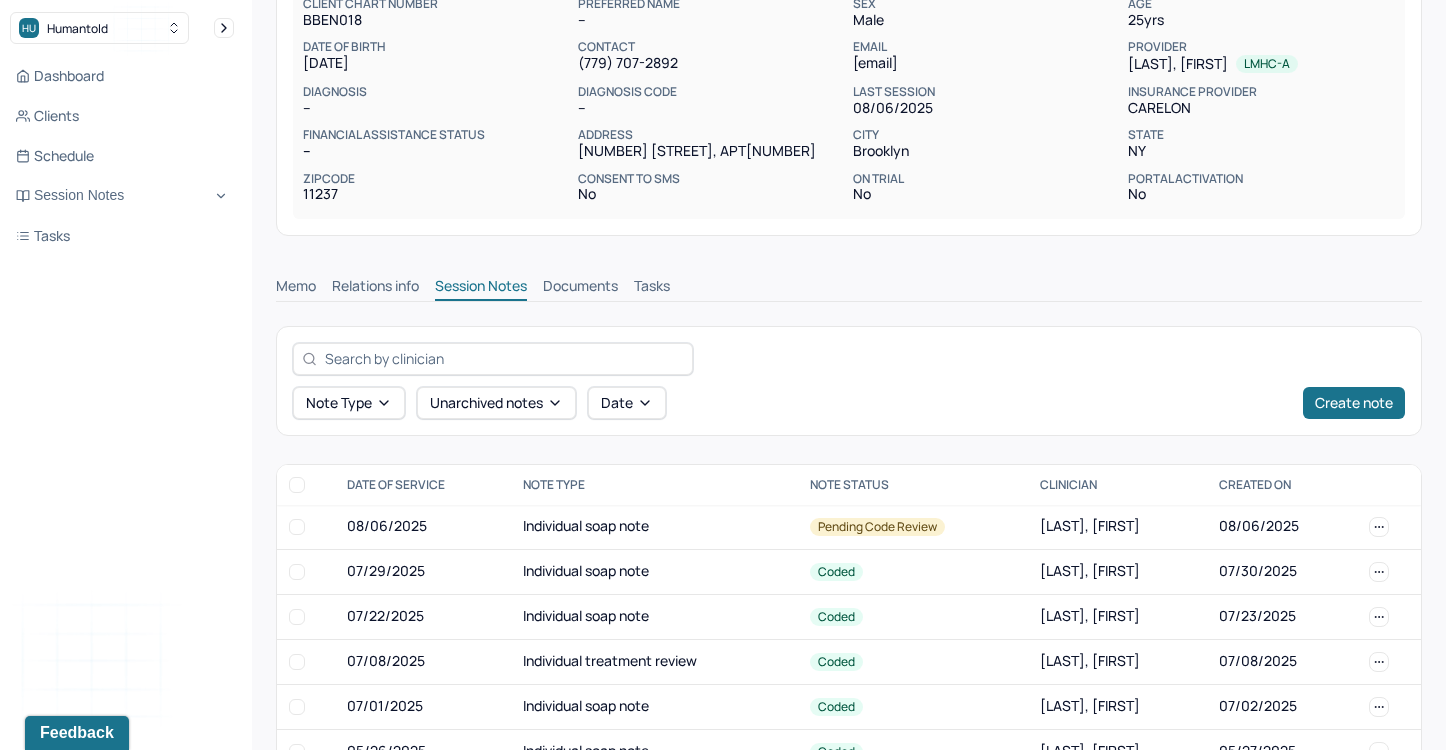 scroll, scrollTop: 237, scrollLeft: 0, axis: vertical 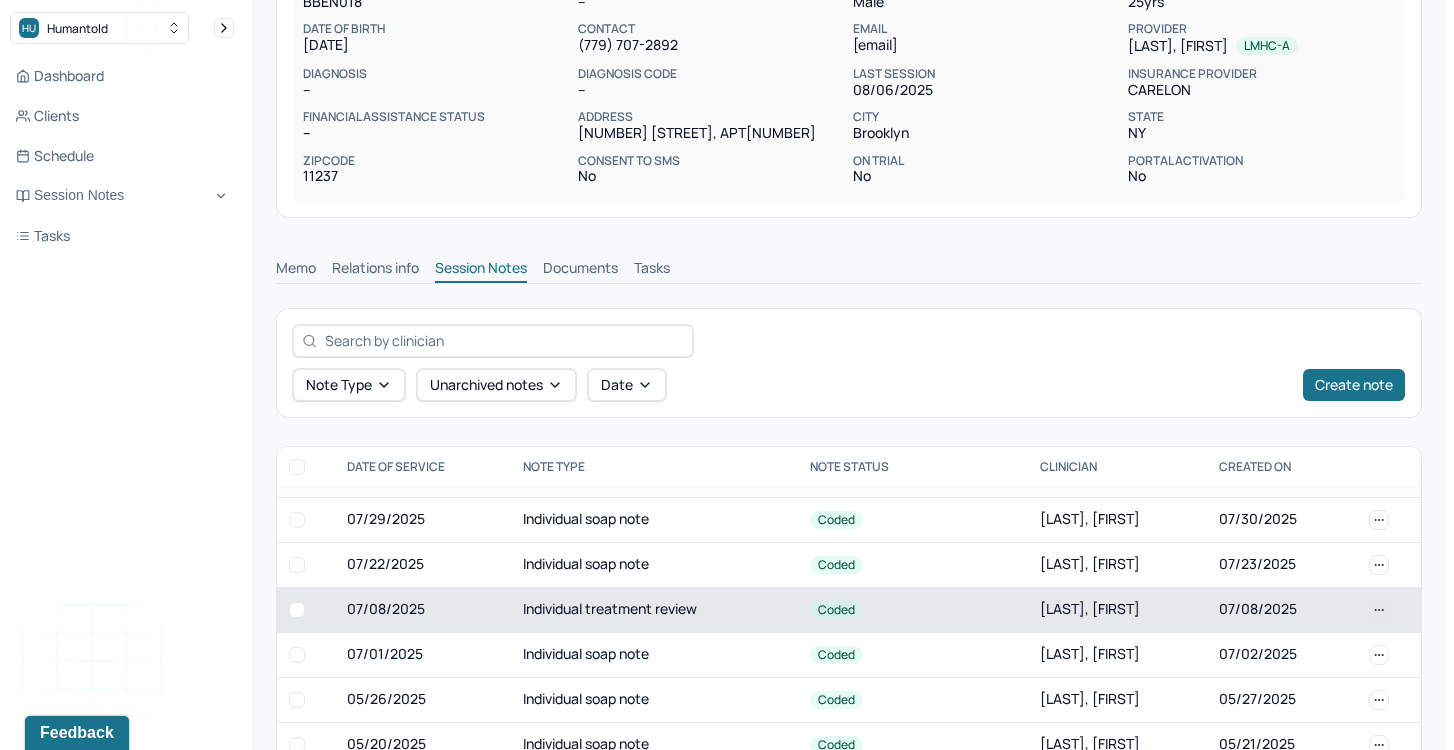 click on "Individual treatment review" at bounding box center (654, 609) 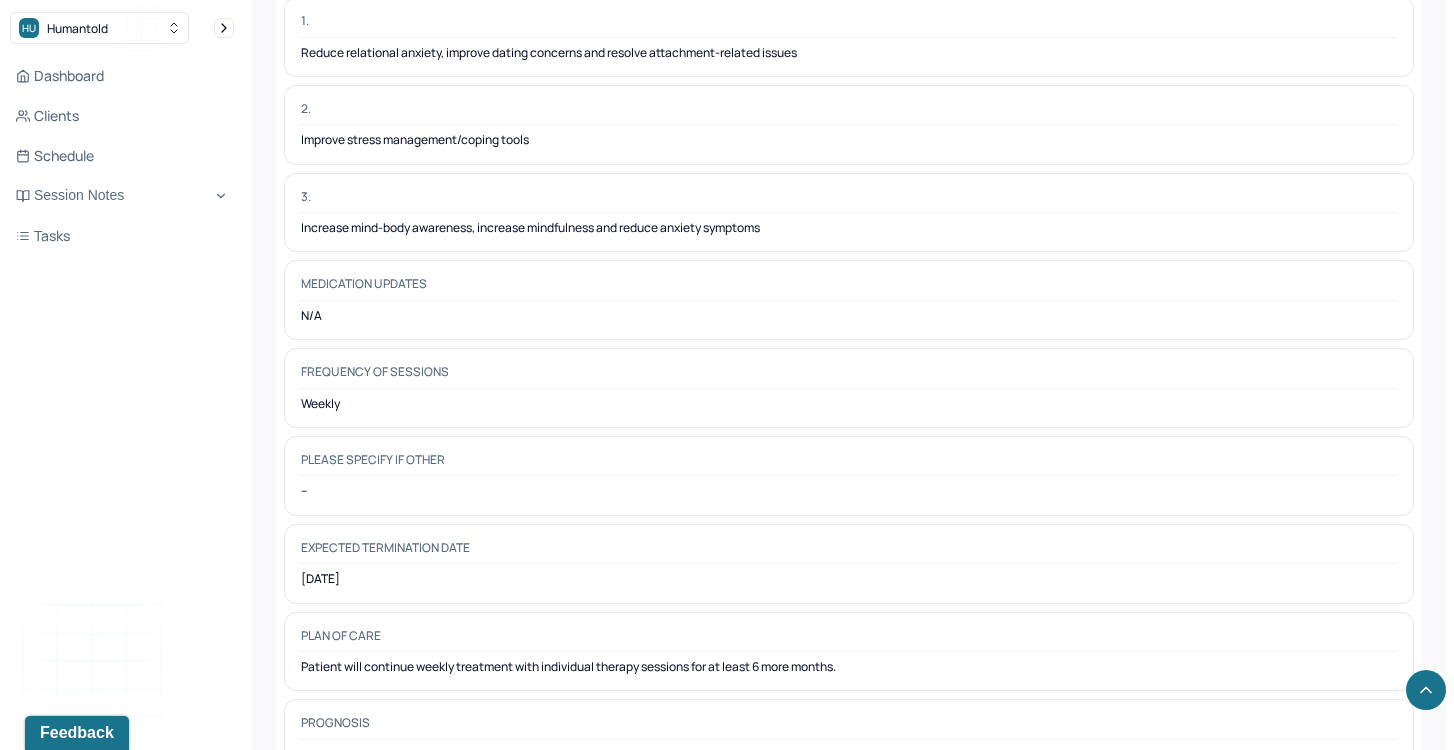 scroll, scrollTop: 5728, scrollLeft: 0, axis: vertical 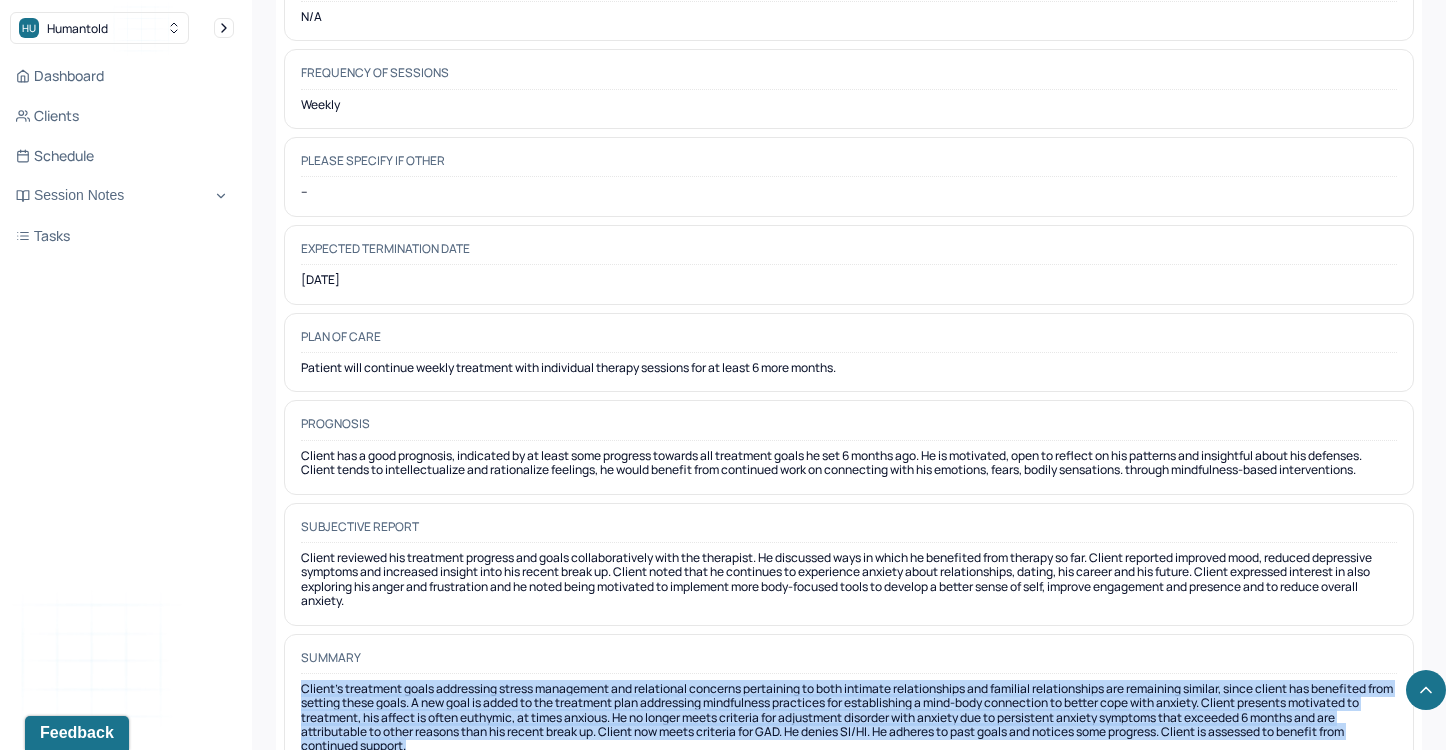drag, startPoint x: 302, startPoint y: 630, endPoint x: 531, endPoint y: 699, distance: 239.1694 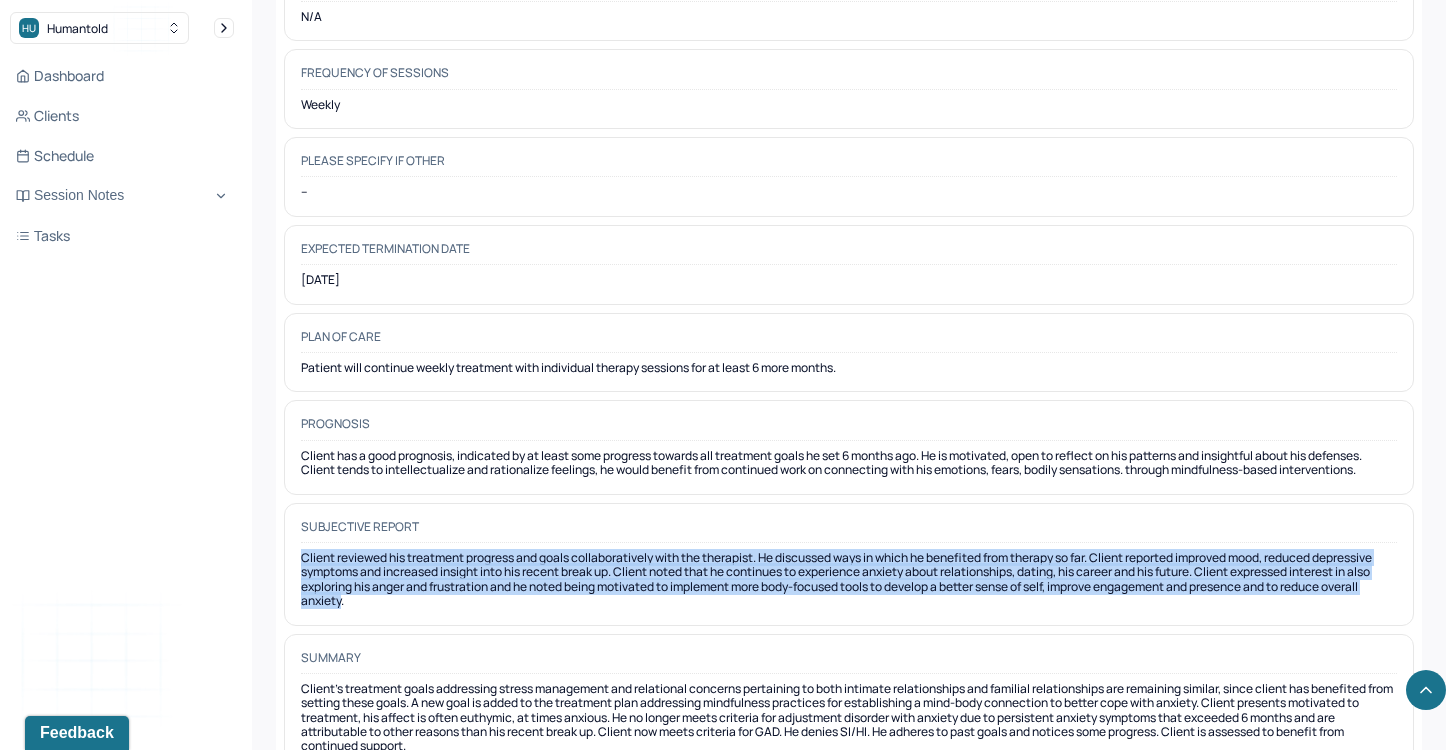drag, startPoint x: 423, startPoint y: 541, endPoint x: 296, endPoint y: 496, distance: 134.73679 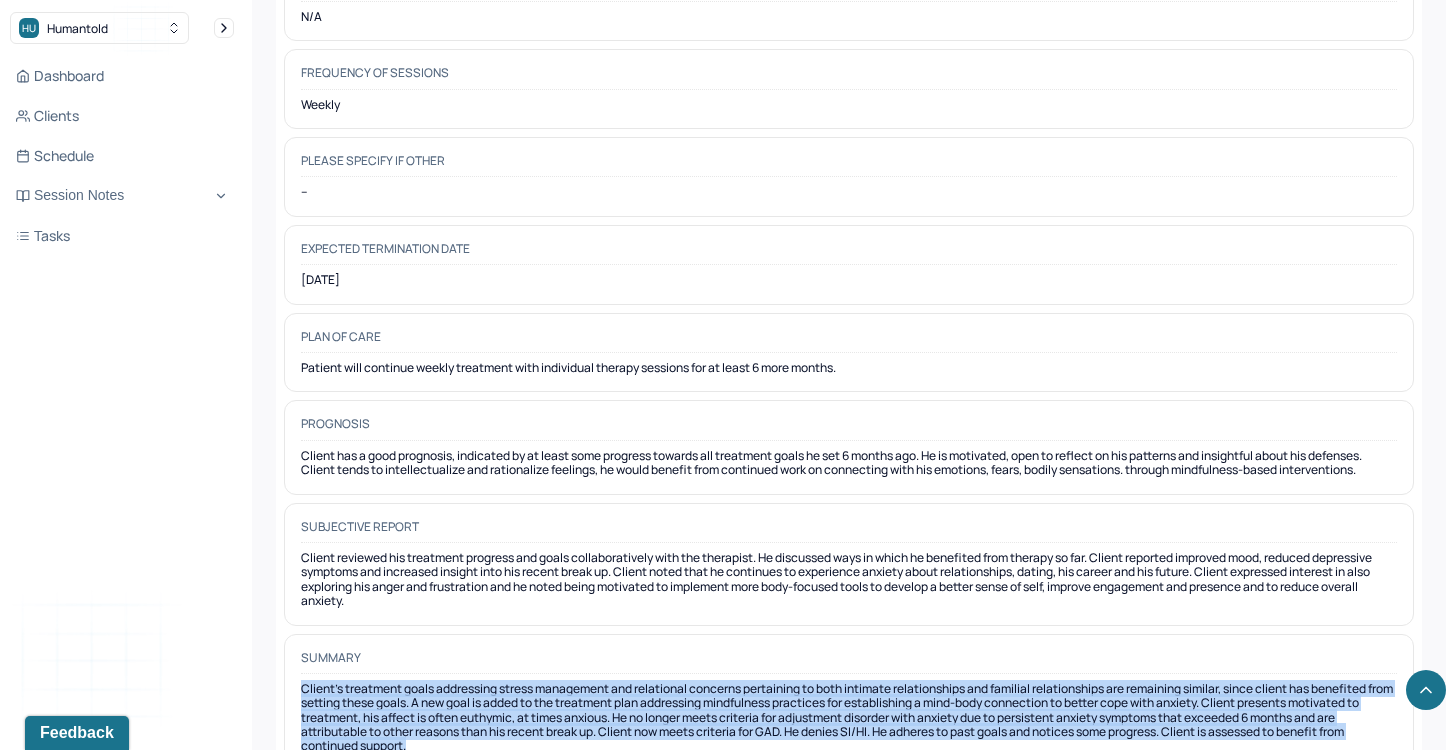 drag, startPoint x: 464, startPoint y: 689, endPoint x: 296, endPoint y: 621, distance: 181.24017 